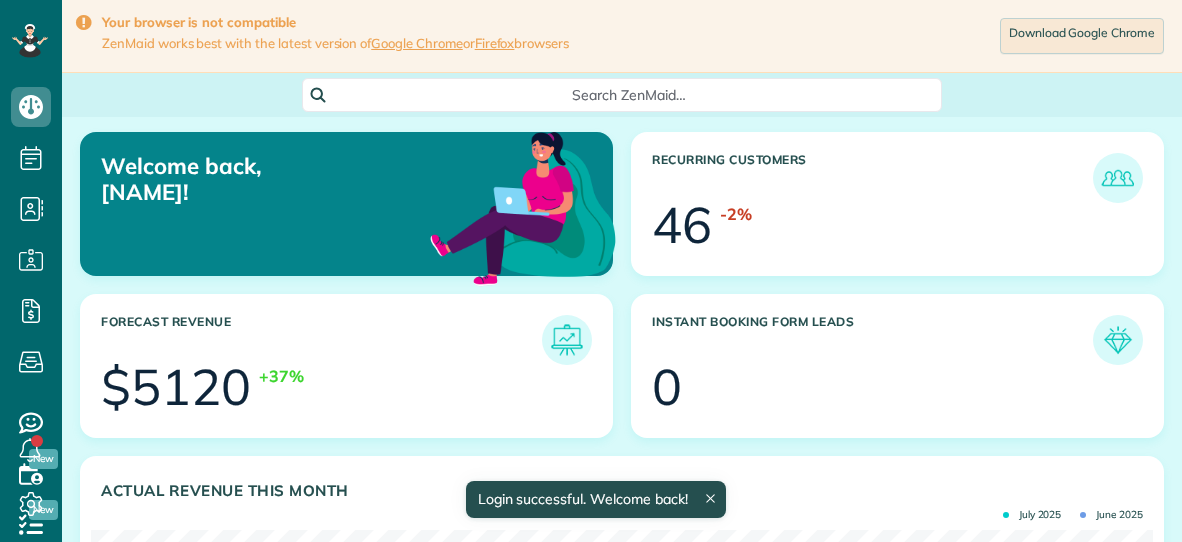 scroll, scrollTop: 0, scrollLeft: 0, axis: both 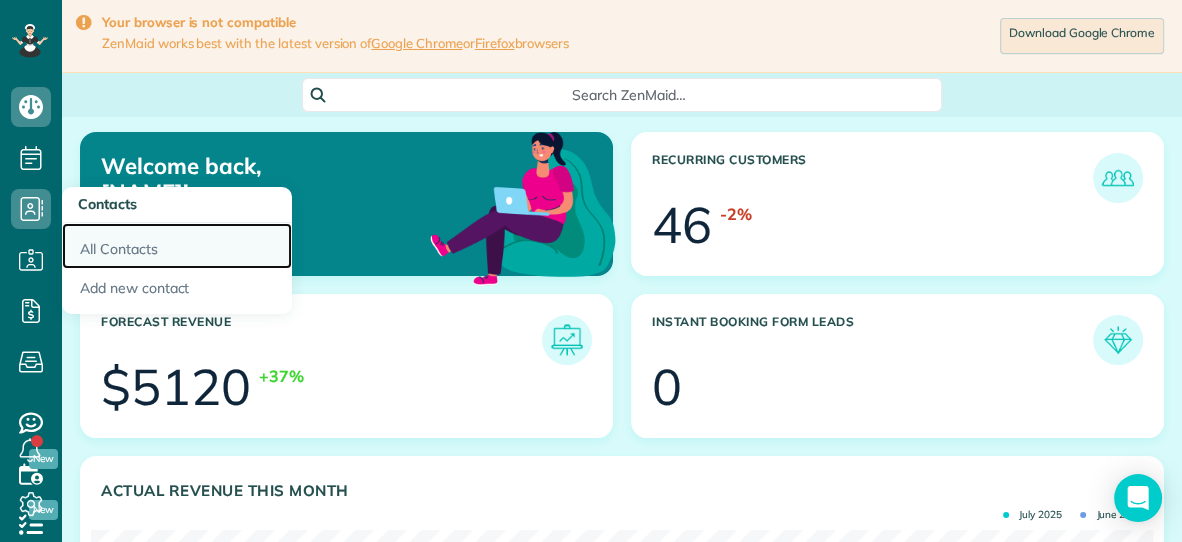 click on "All Contacts" at bounding box center [177, 246] 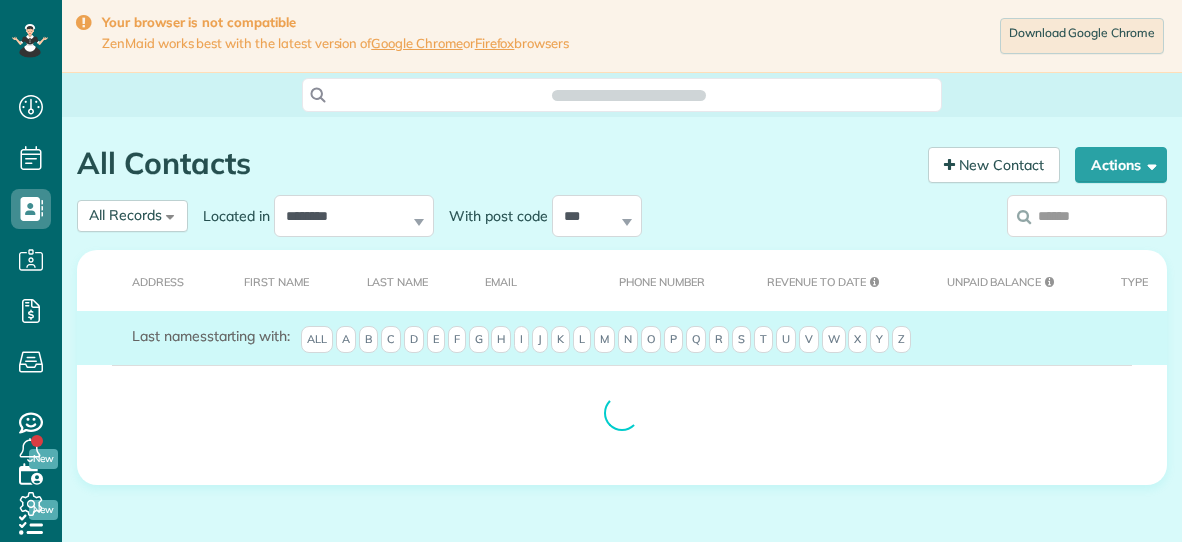 scroll, scrollTop: 0, scrollLeft: 0, axis: both 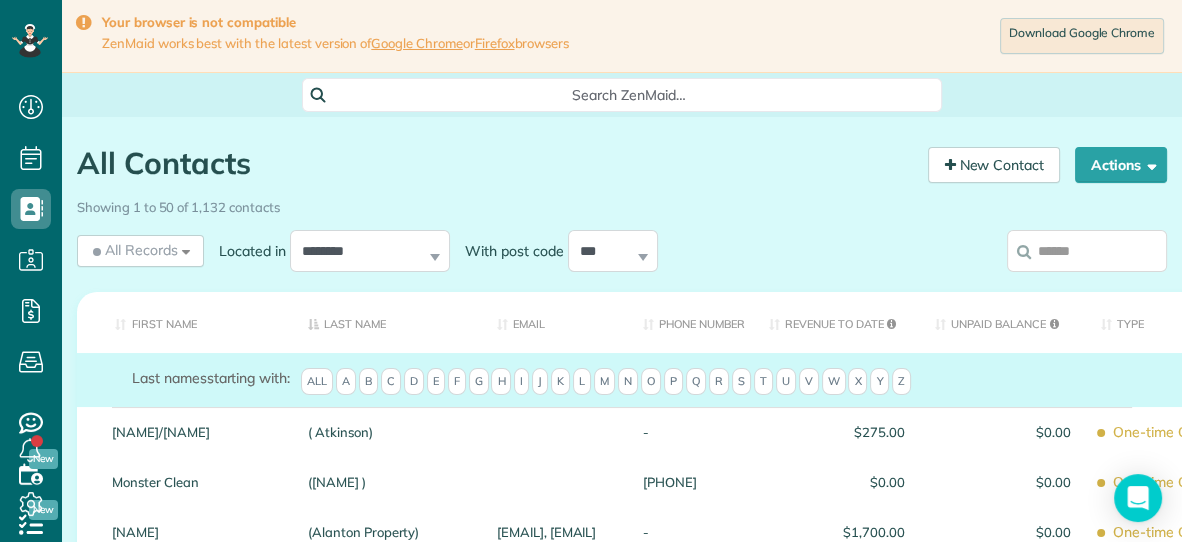 click at bounding box center (1087, 251) 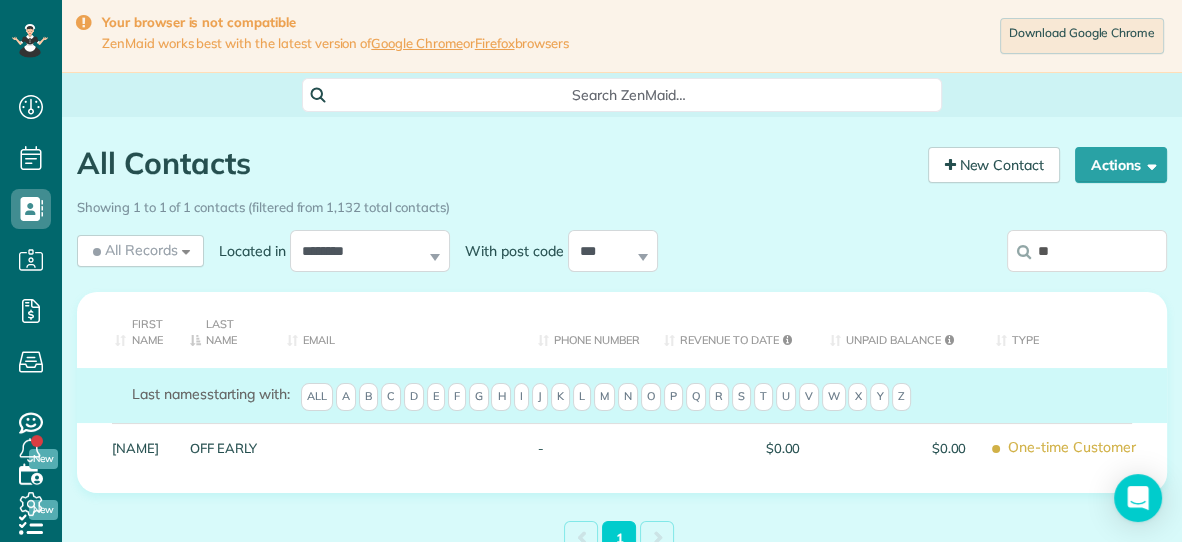 type on "*" 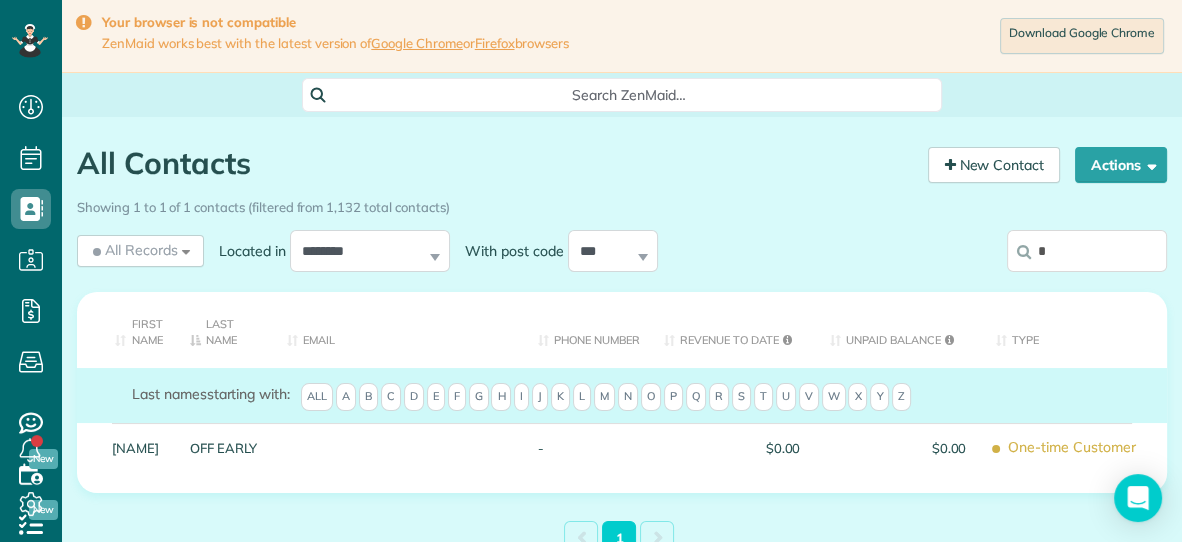 type 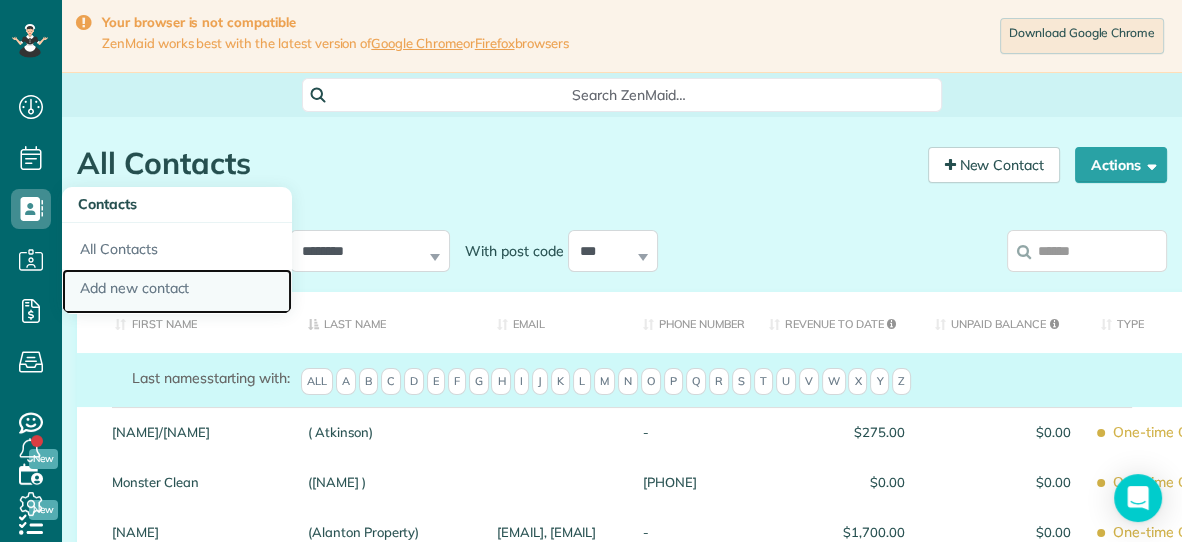 click on "Add new contact" at bounding box center (177, 292) 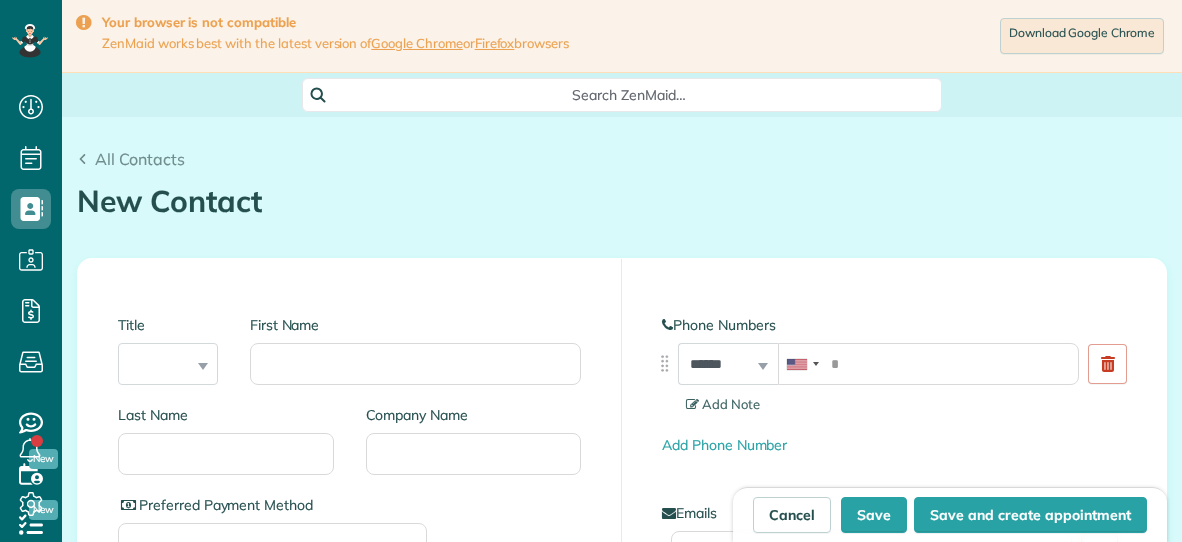 scroll, scrollTop: 0, scrollLeft: 0, axis: both 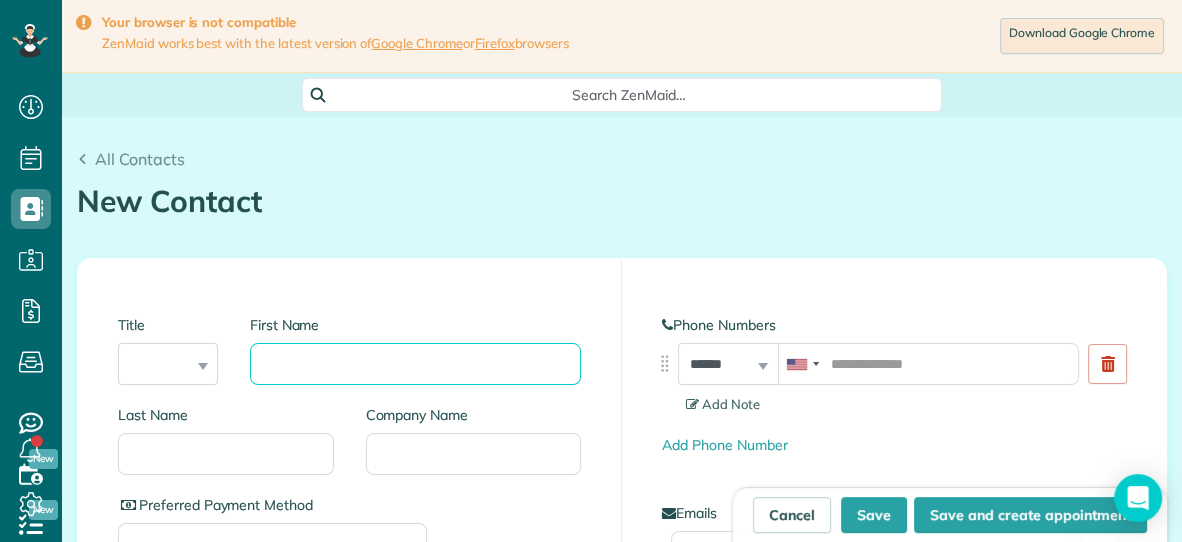 click on "First Name" at bounding box center (415, 364) 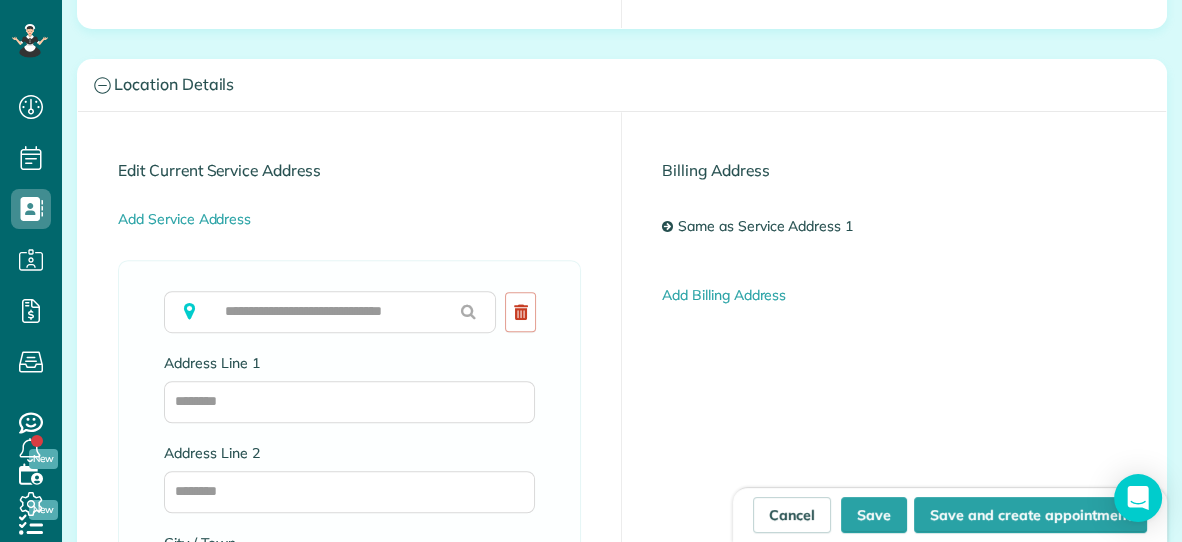 type on "********" 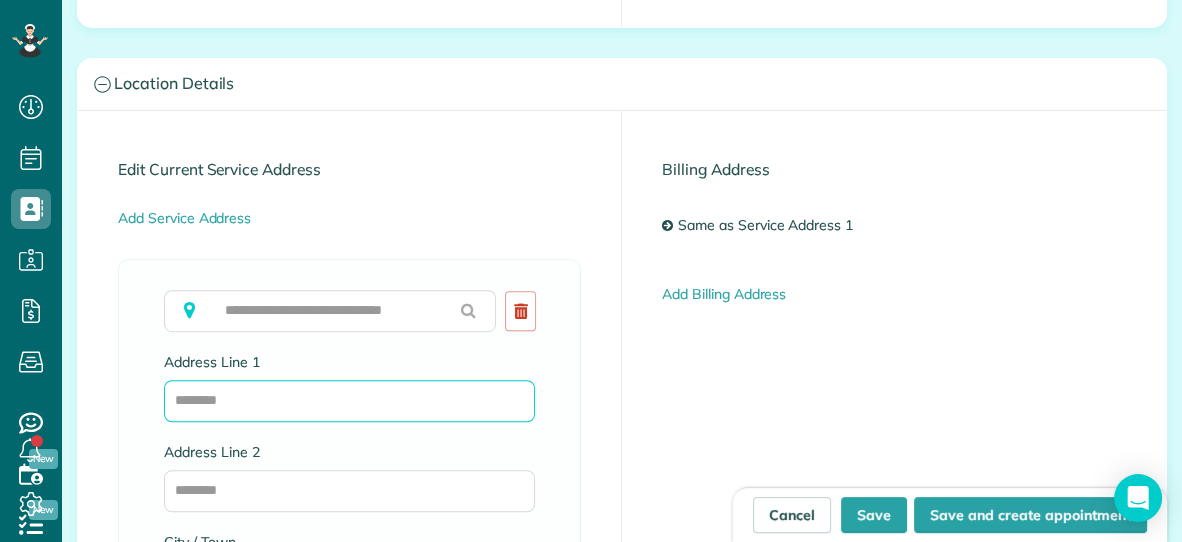 click on "Address Line 1" at bounding box center [349, 401] 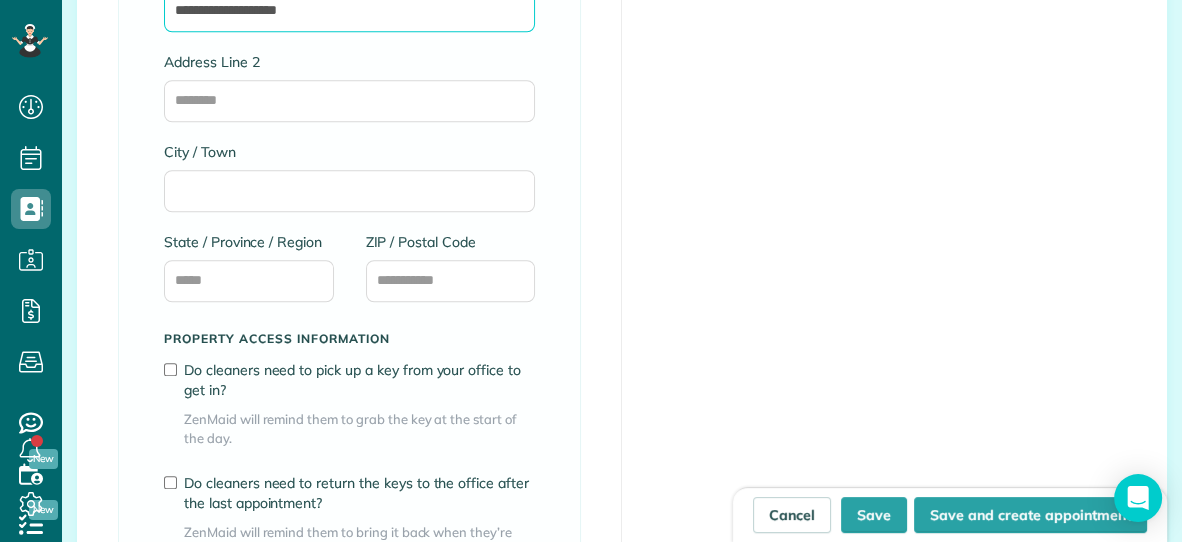 scroll, scrollTop: 1407, scrollLeft: 0, axis: vertical 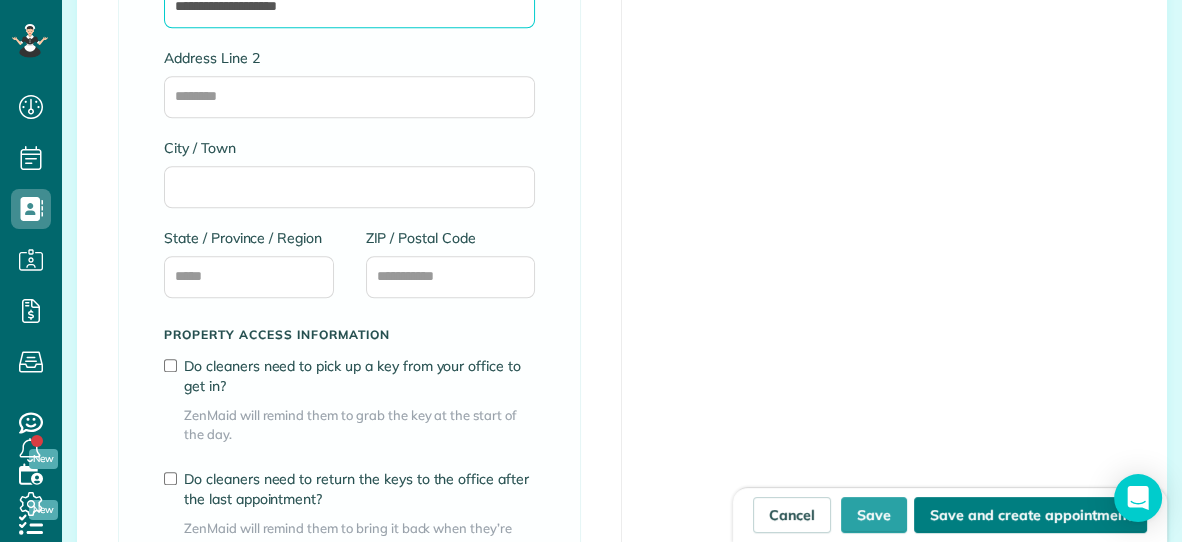 type on "**********" 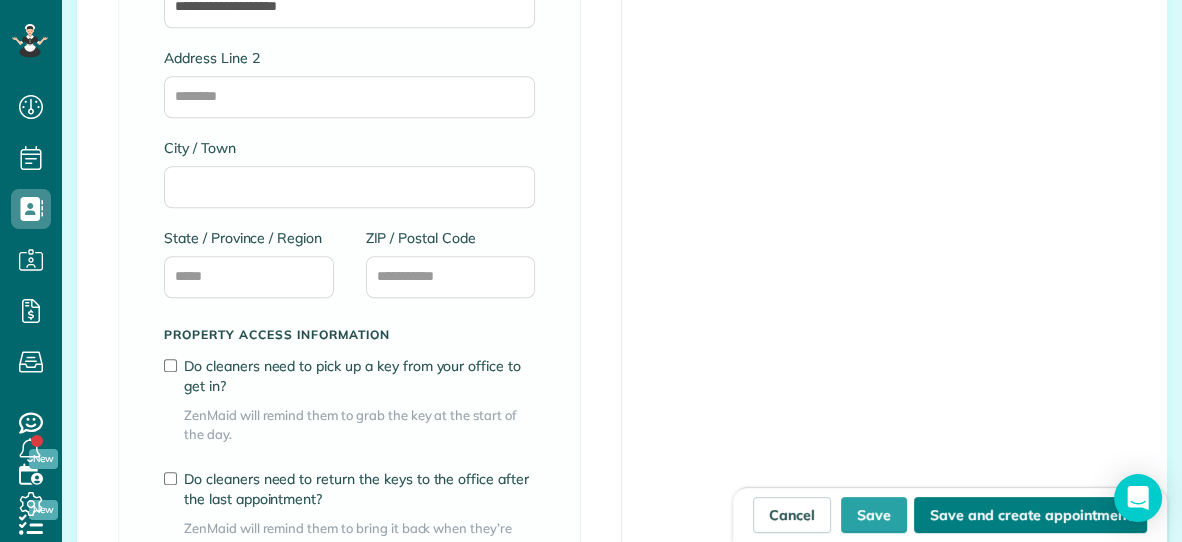 click on "Save and create appointment" at bounding box center [1030, 515] 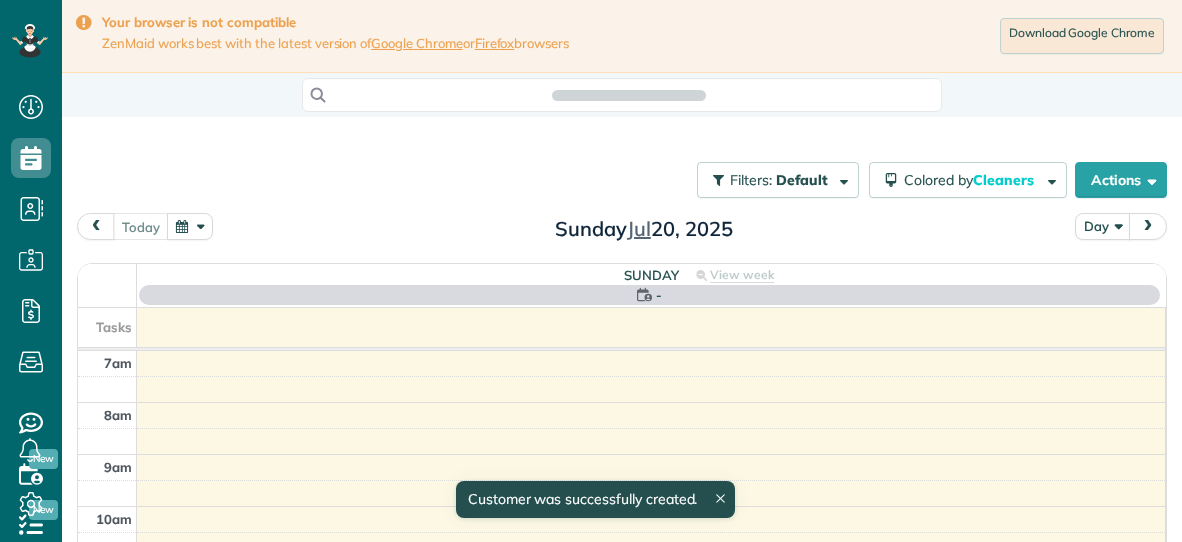 scroll, scrollTop: 0, scrollLeft: 0, axis: both 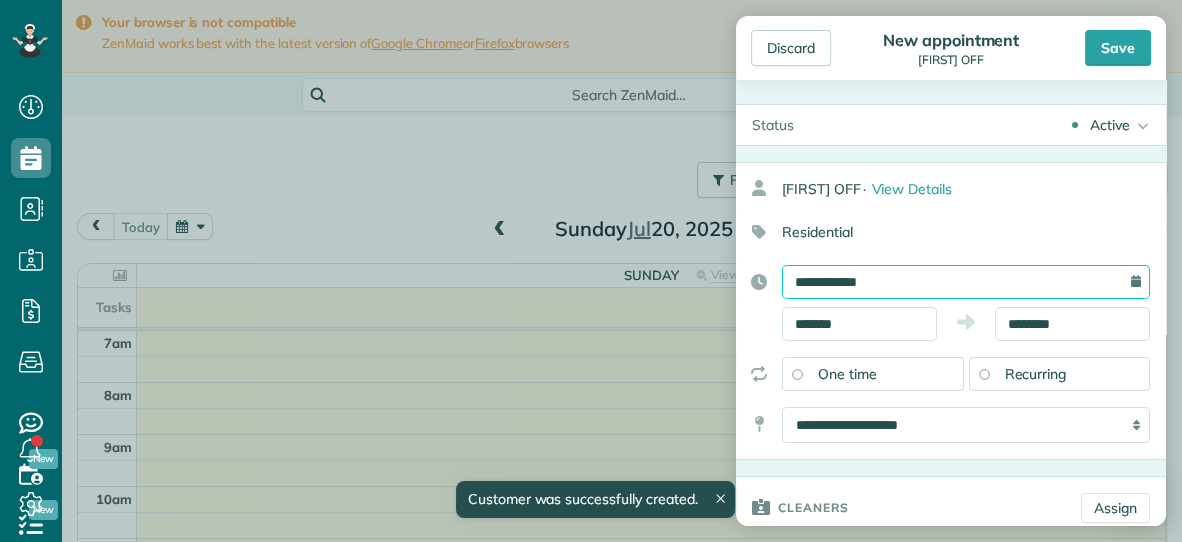 click on "**********" at bounding box center (966, 282) 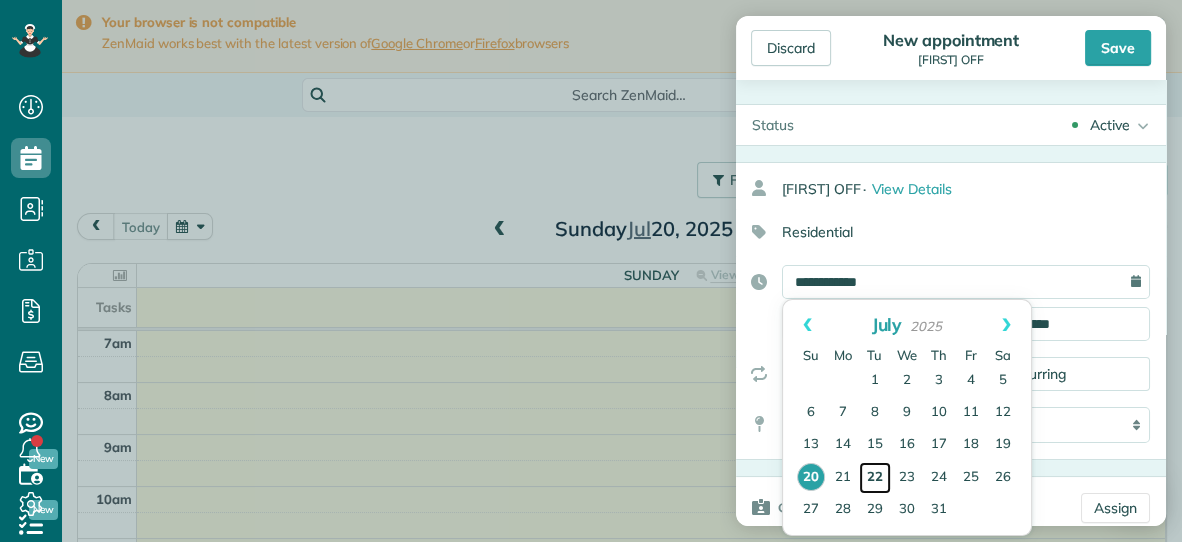 click on "22" at bounding box center [875, 478] 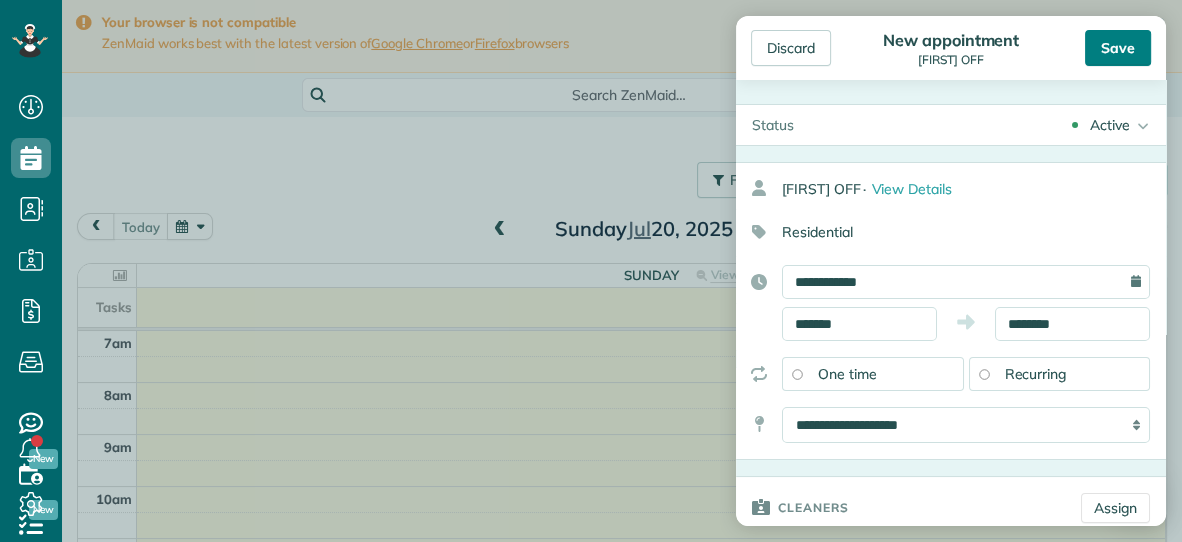 click on "Save" at bounding box center (1118, 48) 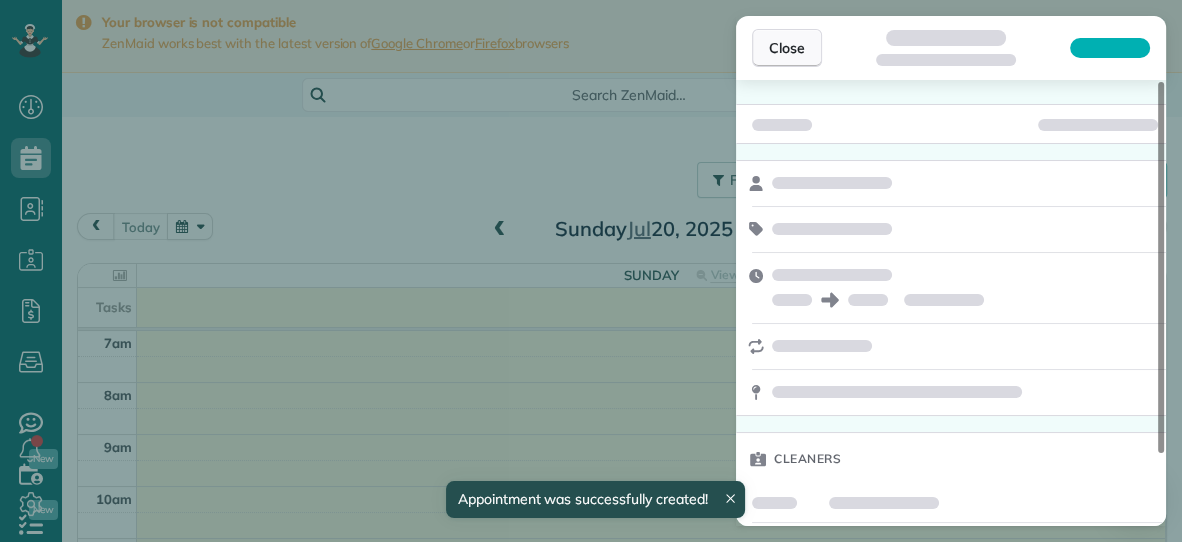 click on "Close" at bounding box center (787, 48) 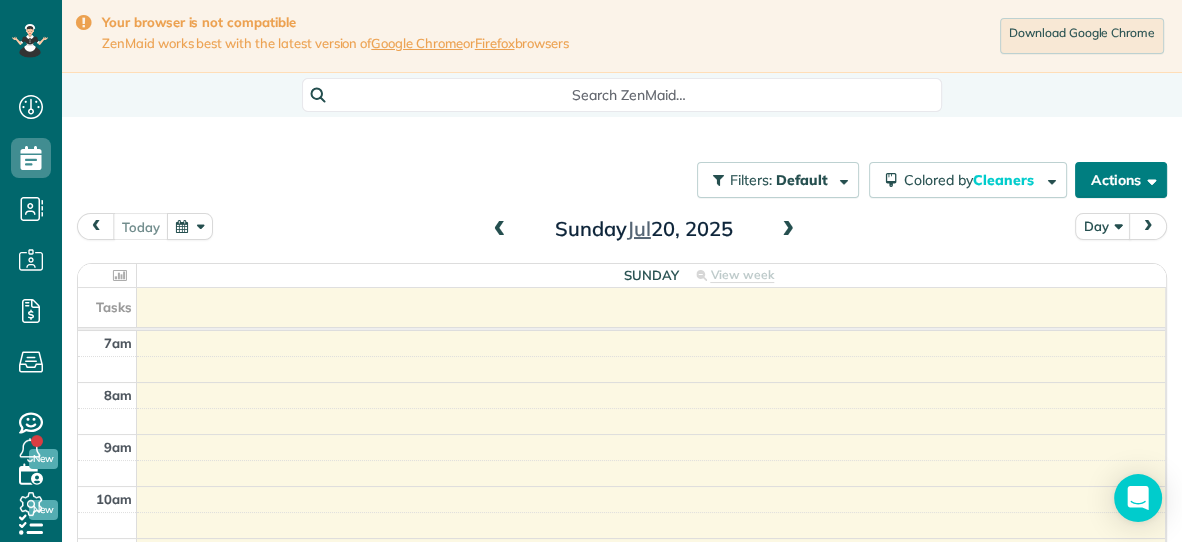 click on "Actions" at bounding box center [1121, 180] 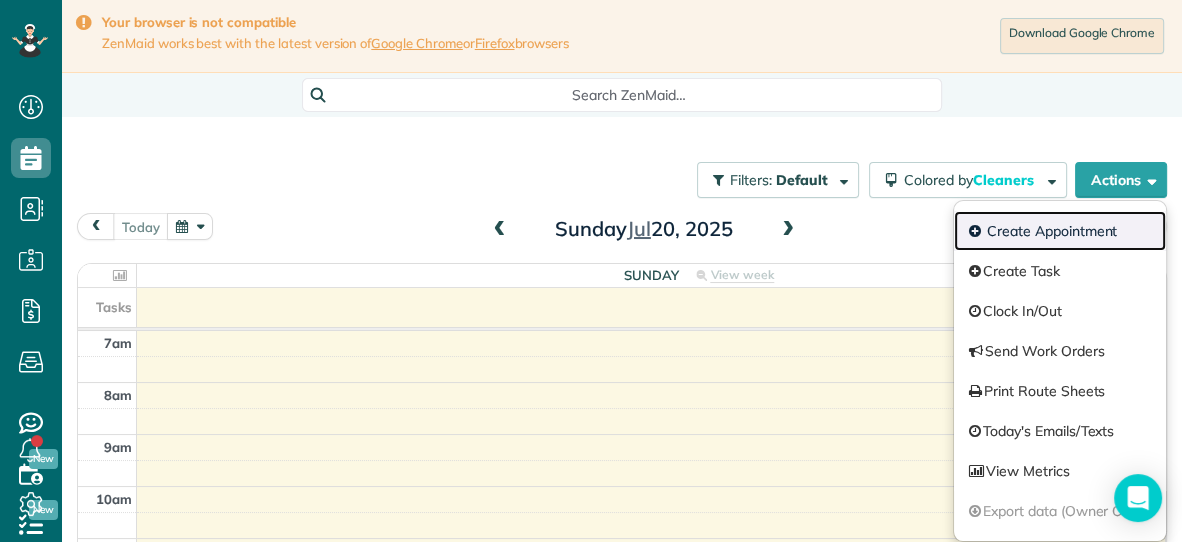 click on "Create Appointment" at bounding box center [1060, 231] 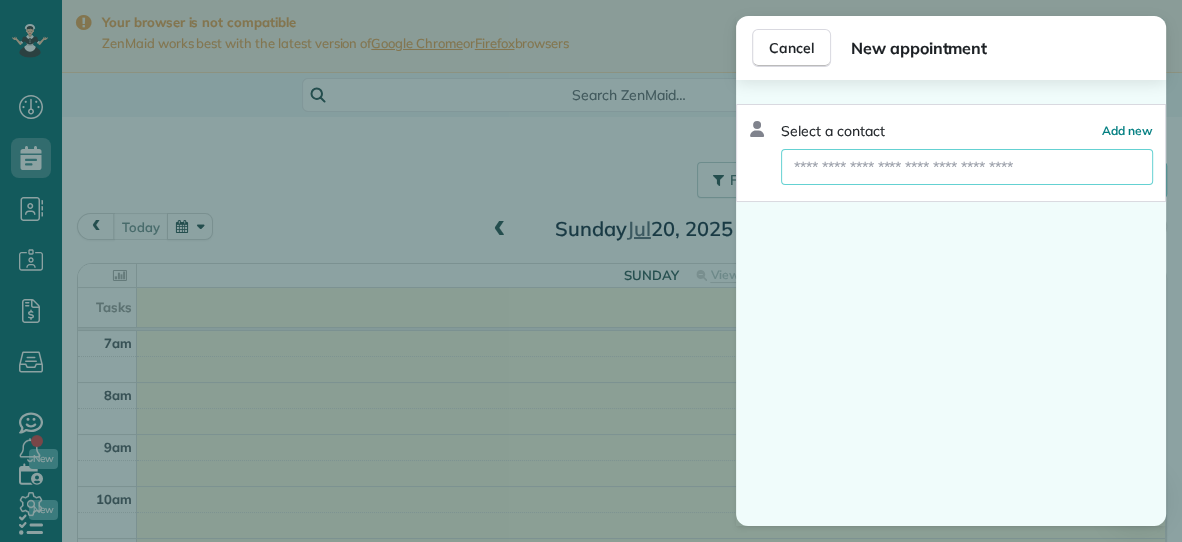 click at bounding box center (967, 167) 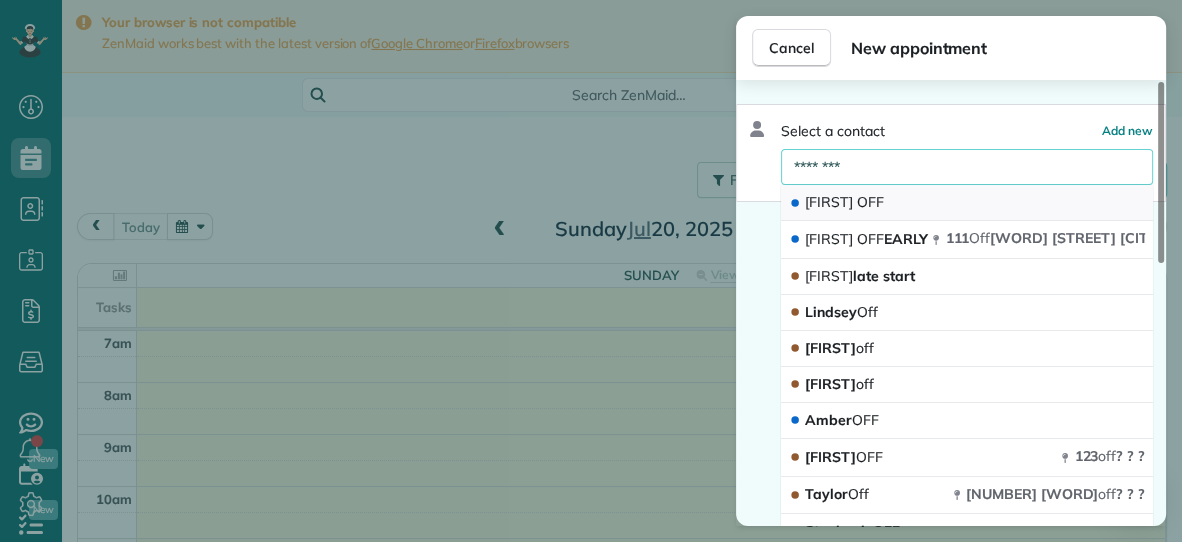 type on "********" 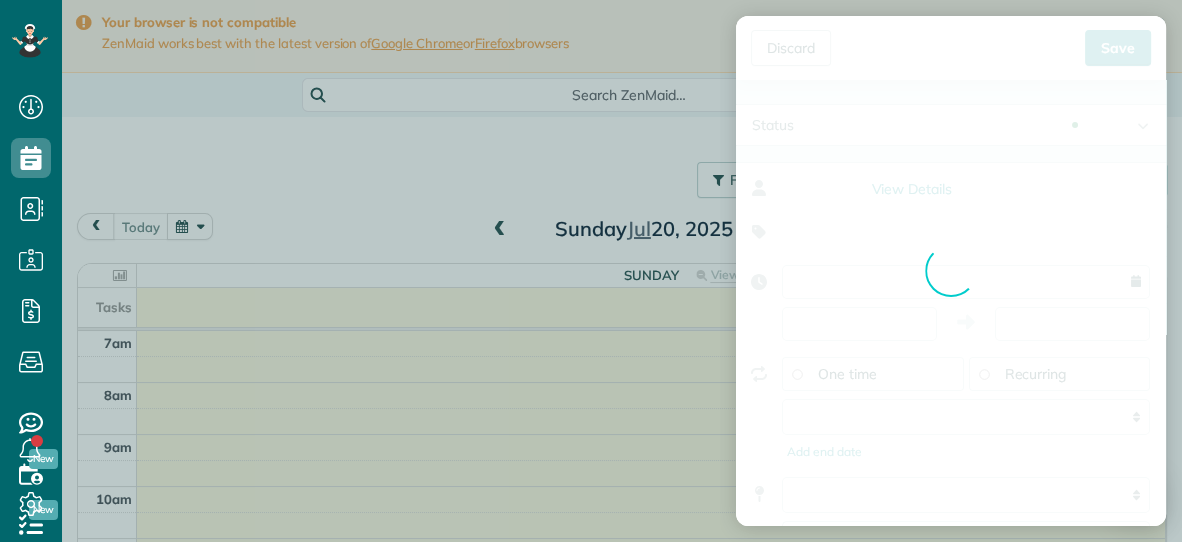 type on "**********" 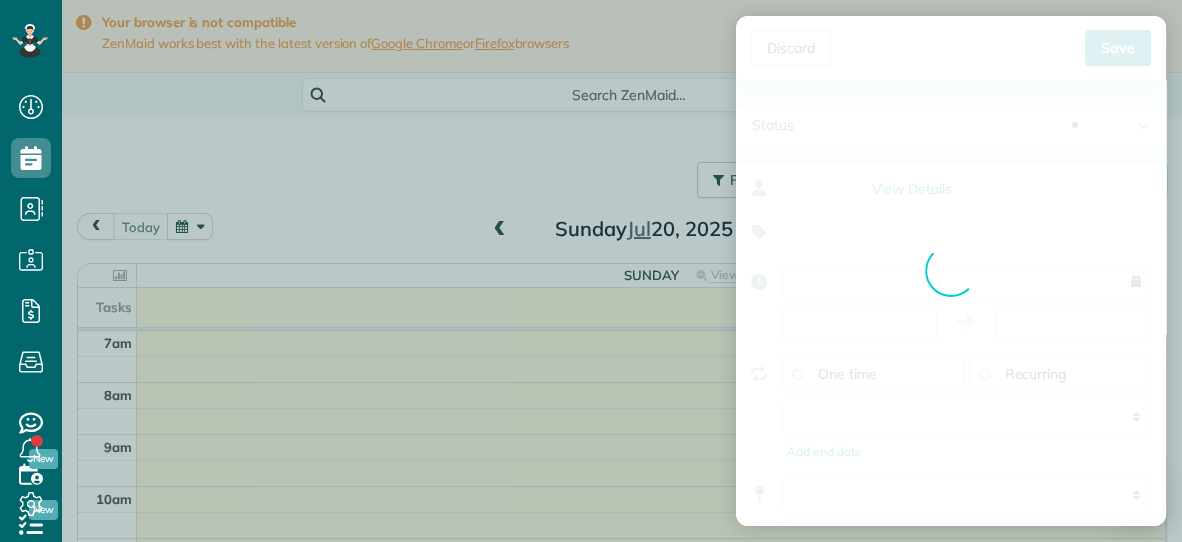 type on "*****" 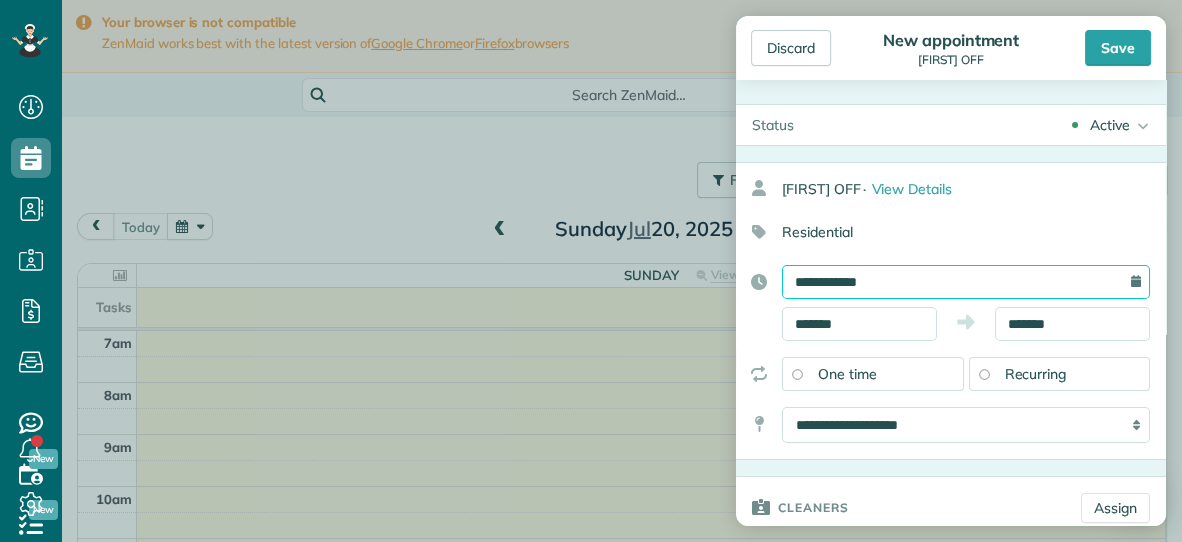 click on "**********" at bounding box center (966, 282) 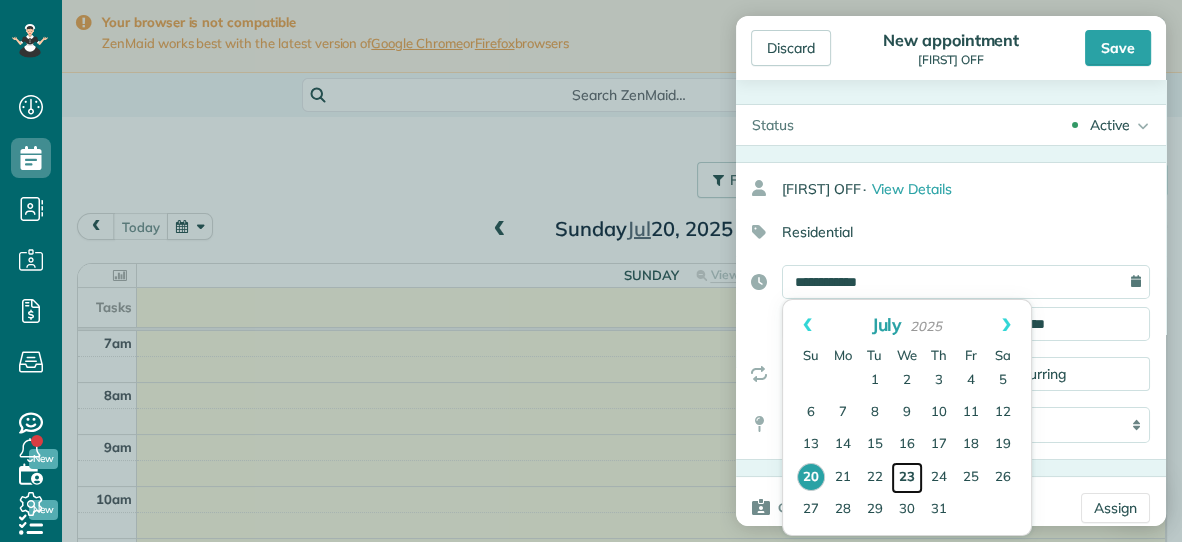 click on "23" at bounding box center (907, 478) 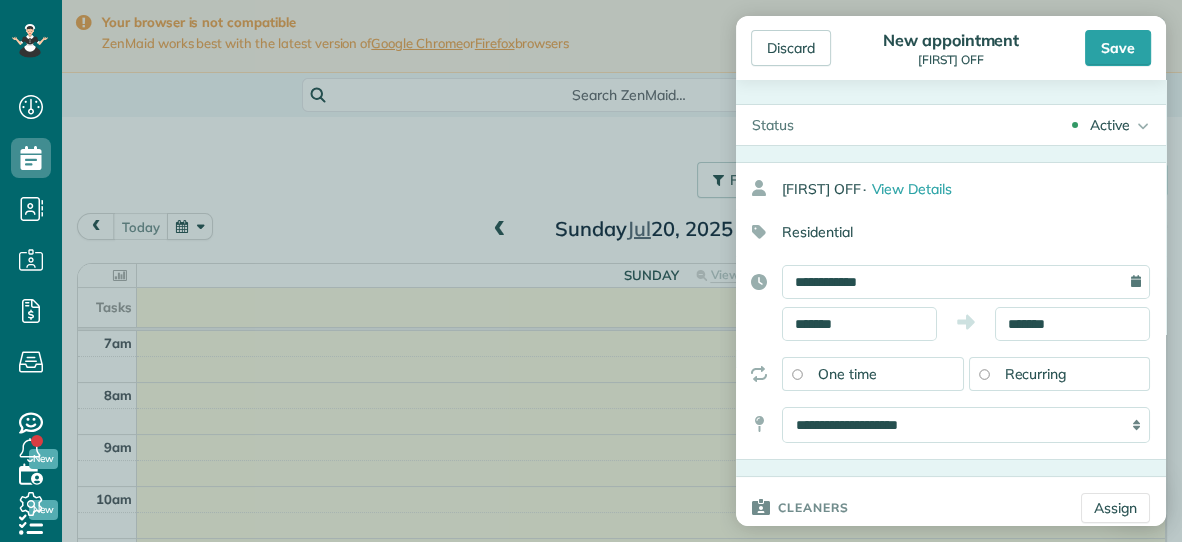 click on "Discard
New appointment
[FIRST] OFF
Save" at bounding box center (951, 48) 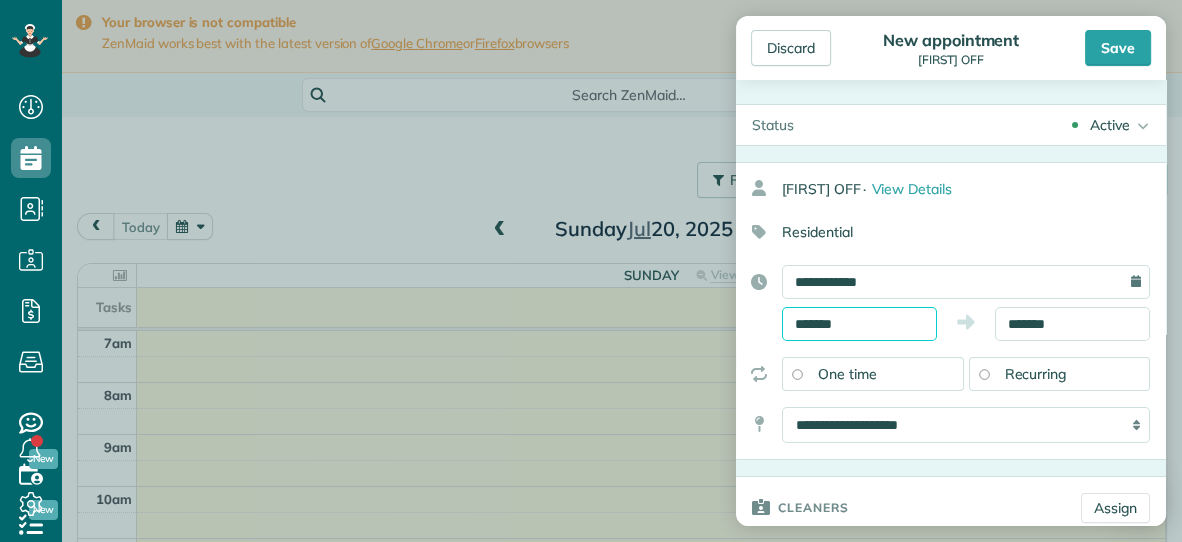 click on "*******" at bounding box center [859, 324] 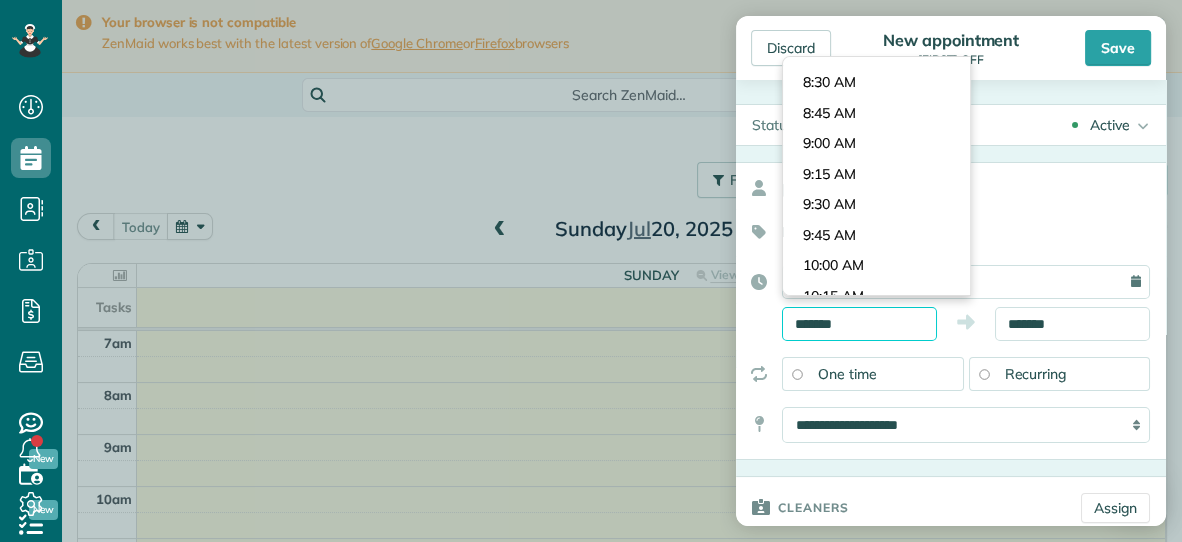 scroll, scrollTop: 985, scrollLeft: 0, axis: vertical 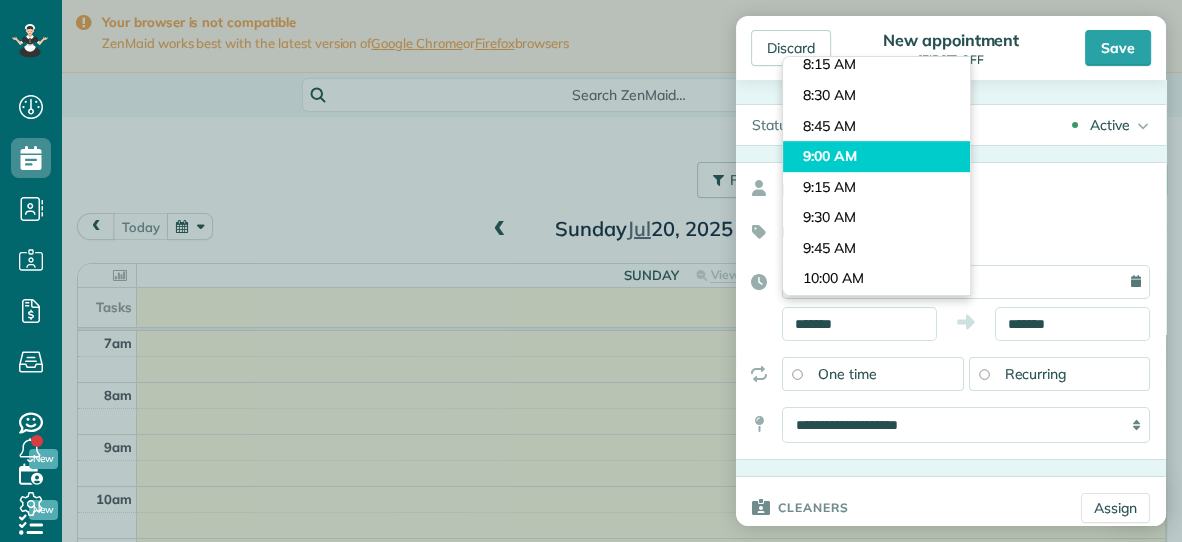 click on "Dashboard
Scheduling
Calendar View
List View
Dispatch View - Weekly scheduling (Beta)" at bounding box center [591, 271] 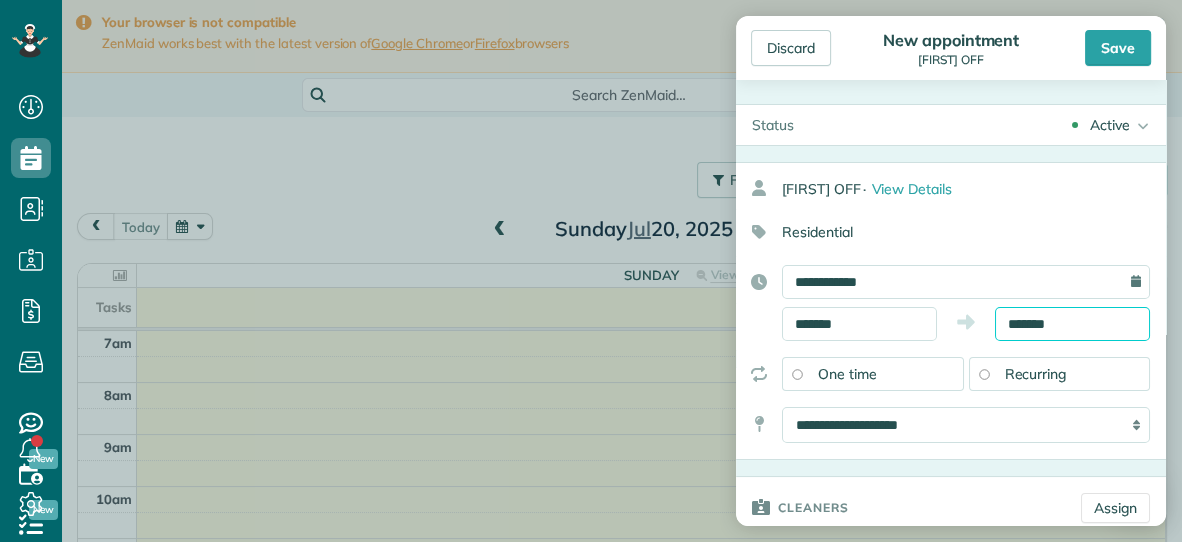 click on "*******" at bounding box center [1072, 324] 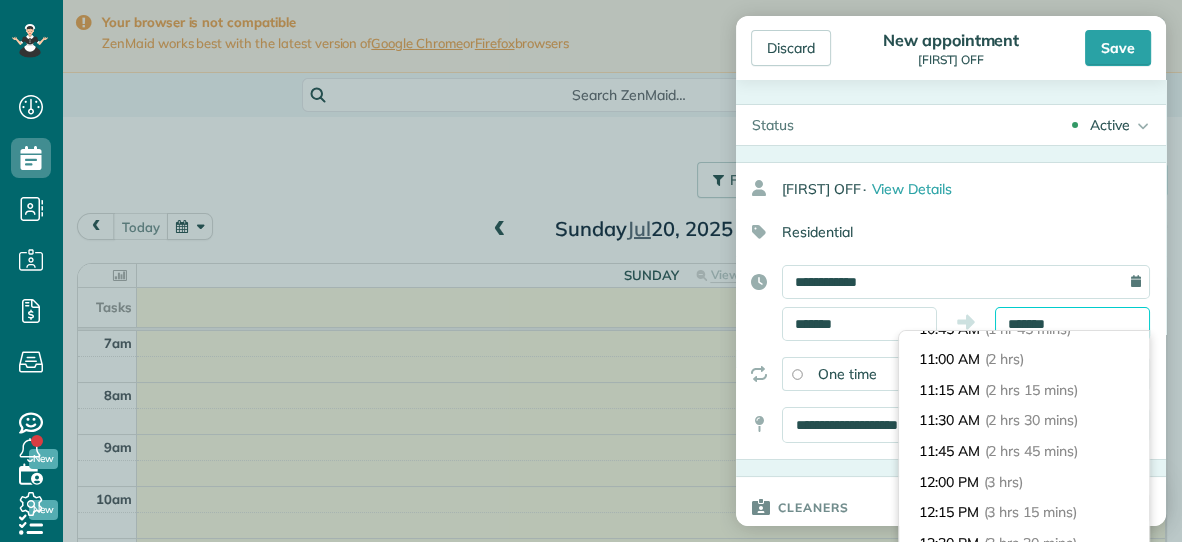 scroll, scrollTop: 228, scrollLeft: 0, axis: vertical 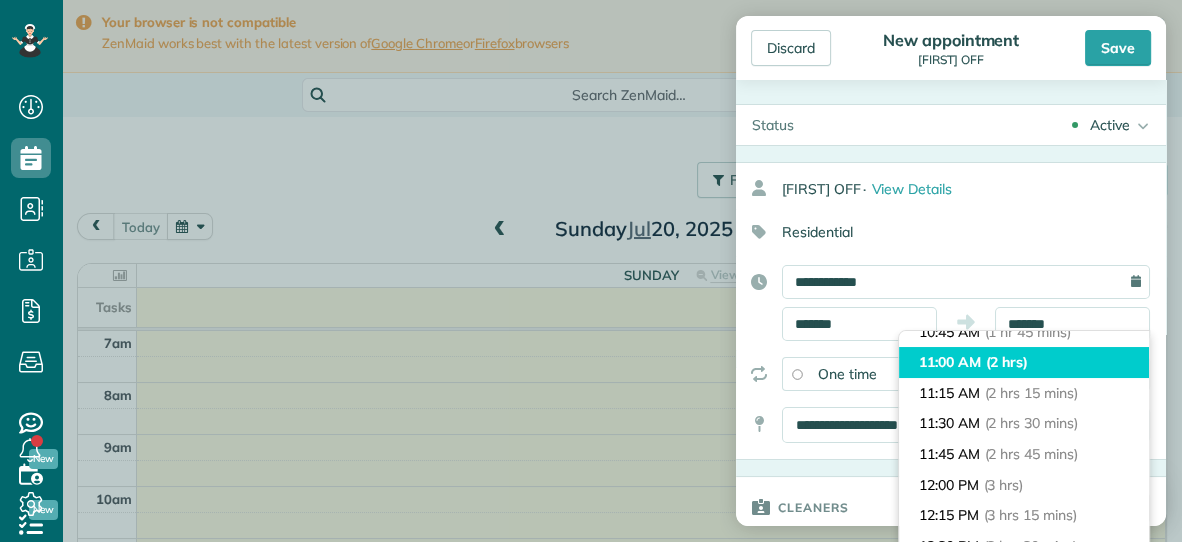 click on "(2 hrs)" at bounding box center [1007, 362] 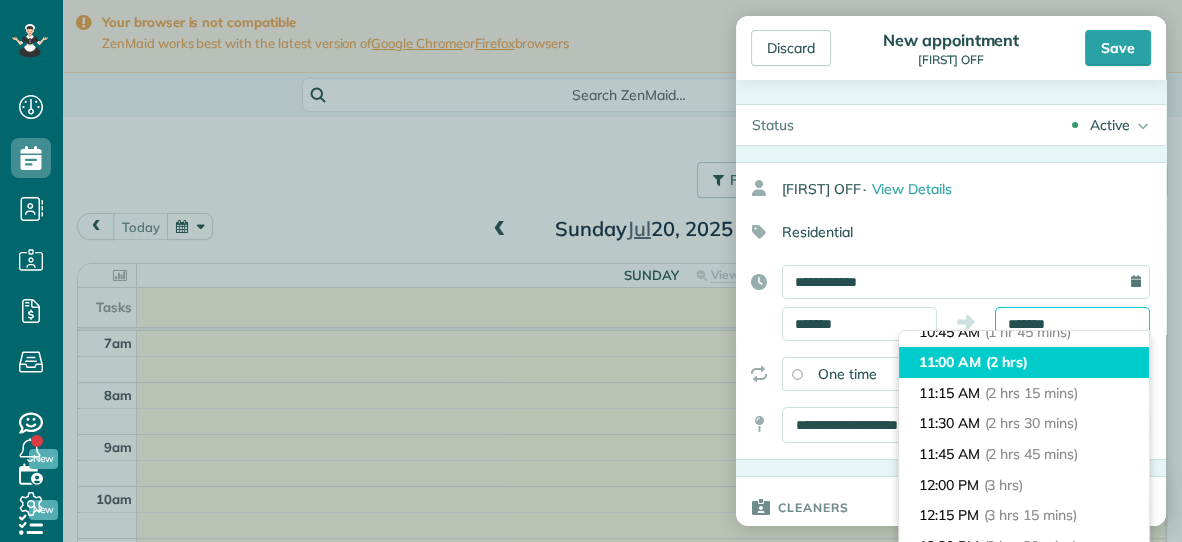 type on "********" 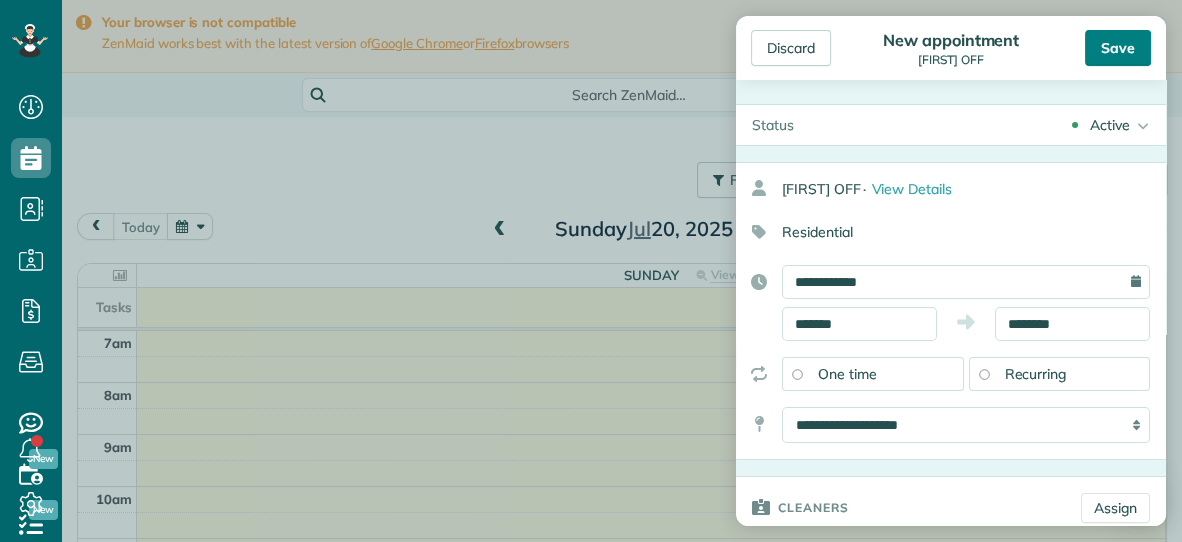 click on "Save" at bounding box center (1118, 48) 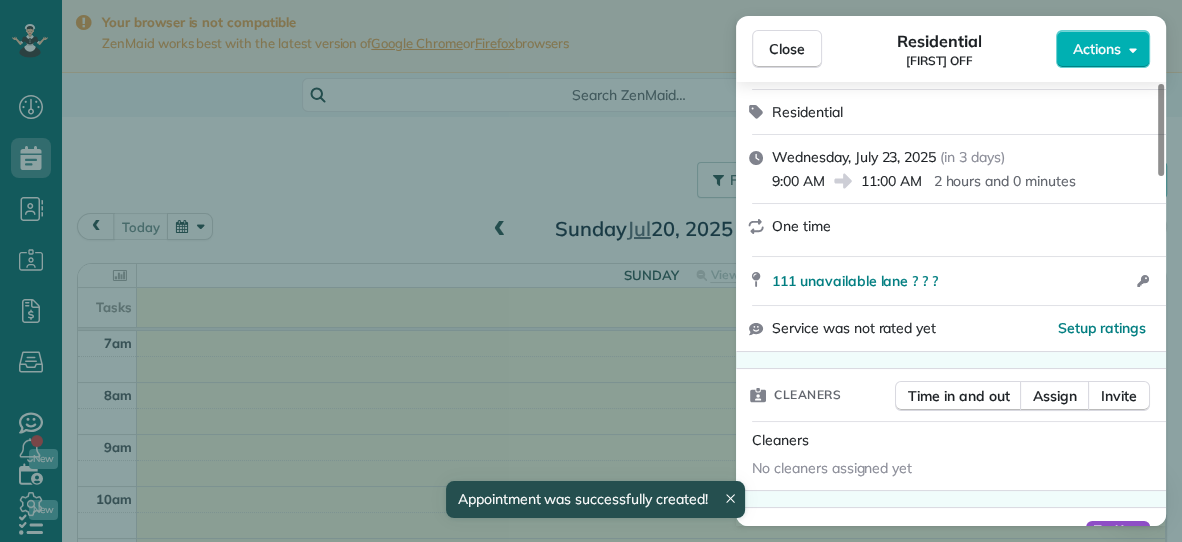 scroll, scrollTop: 232, scrollLeft: 0, axis: vertical 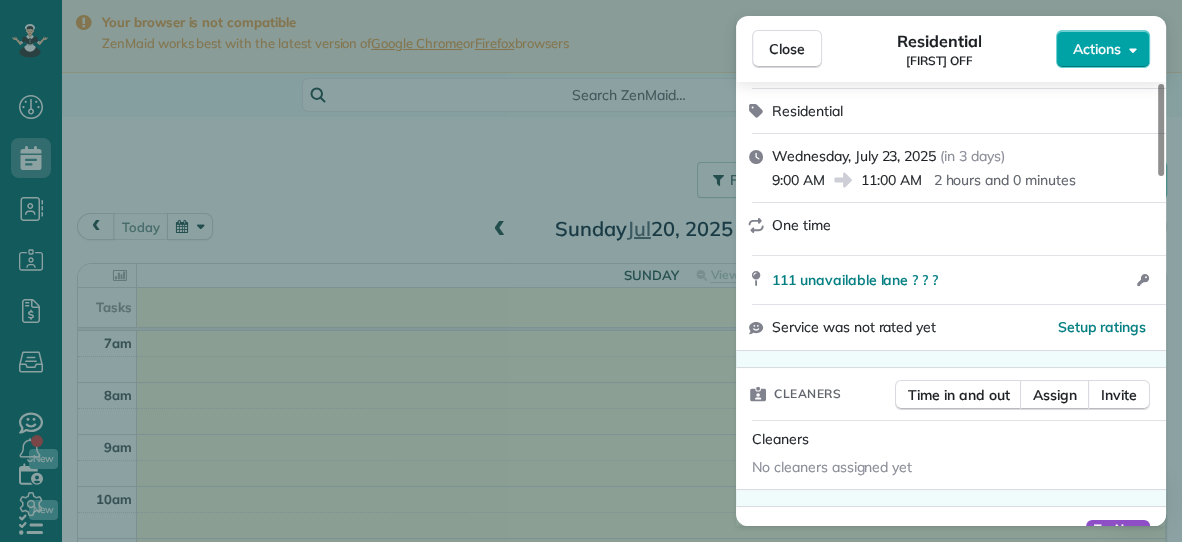 click on "Actions" at bounding box center [1097, 49] 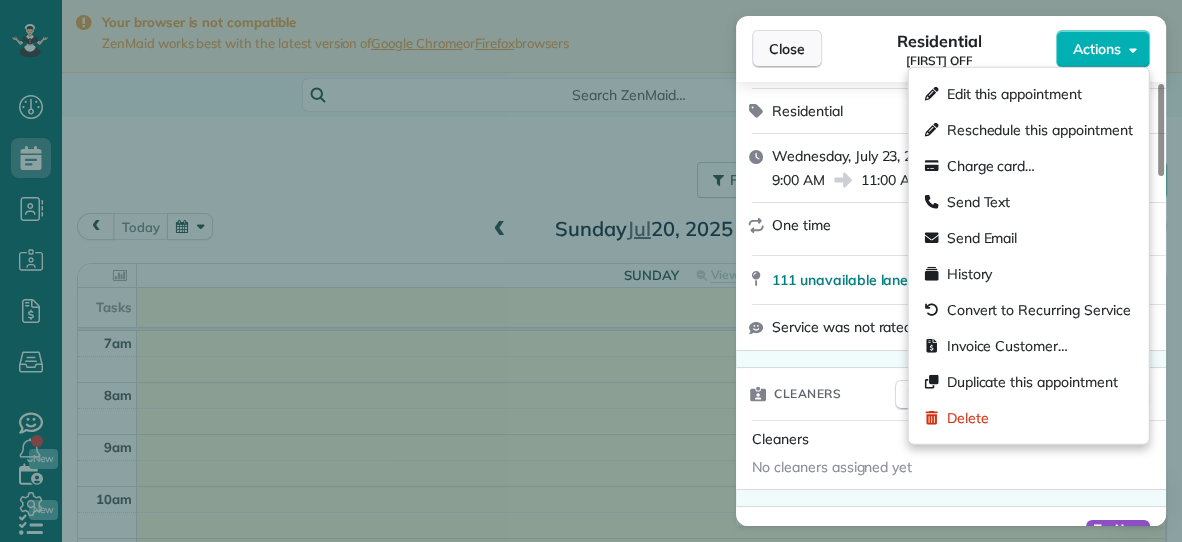 click on "Close" at bounding box center [787, 49] 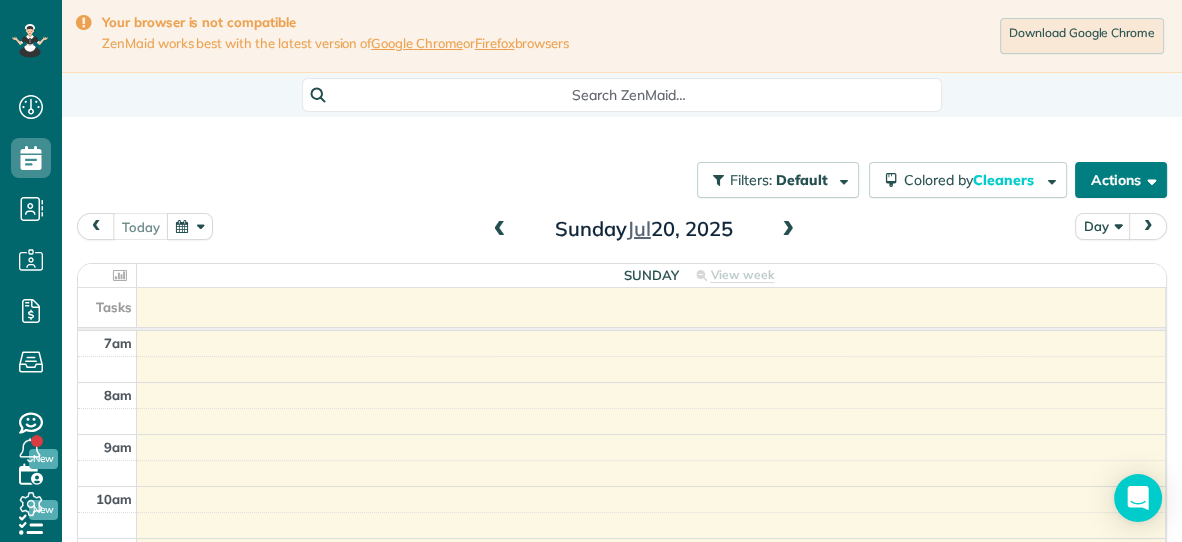 click on "Actions" at bounding box center [1121, 180] 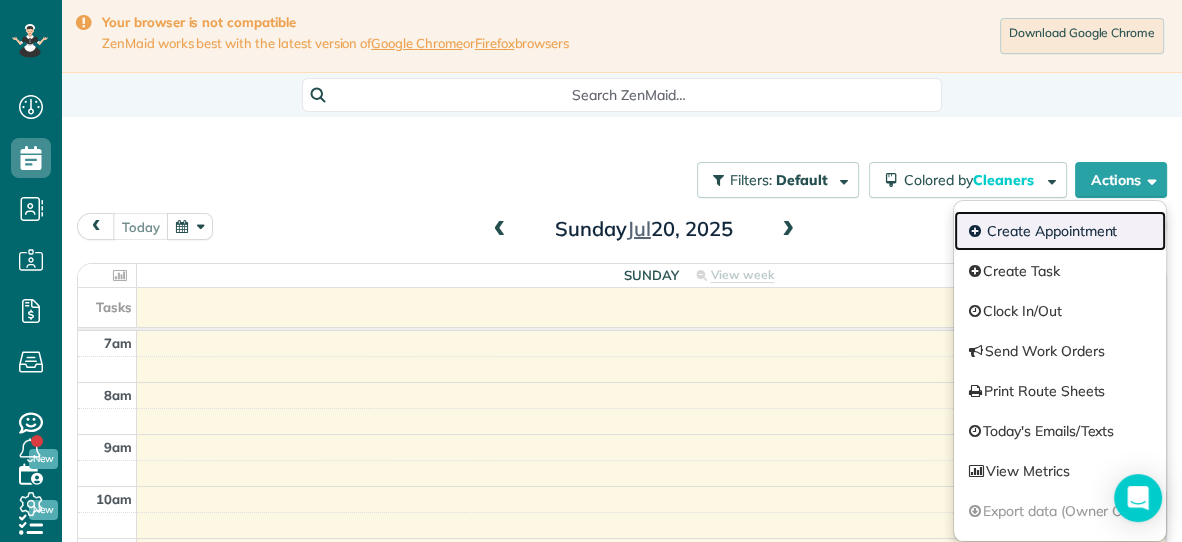click on "Create Appointment" at bounding box center (1060, 231) 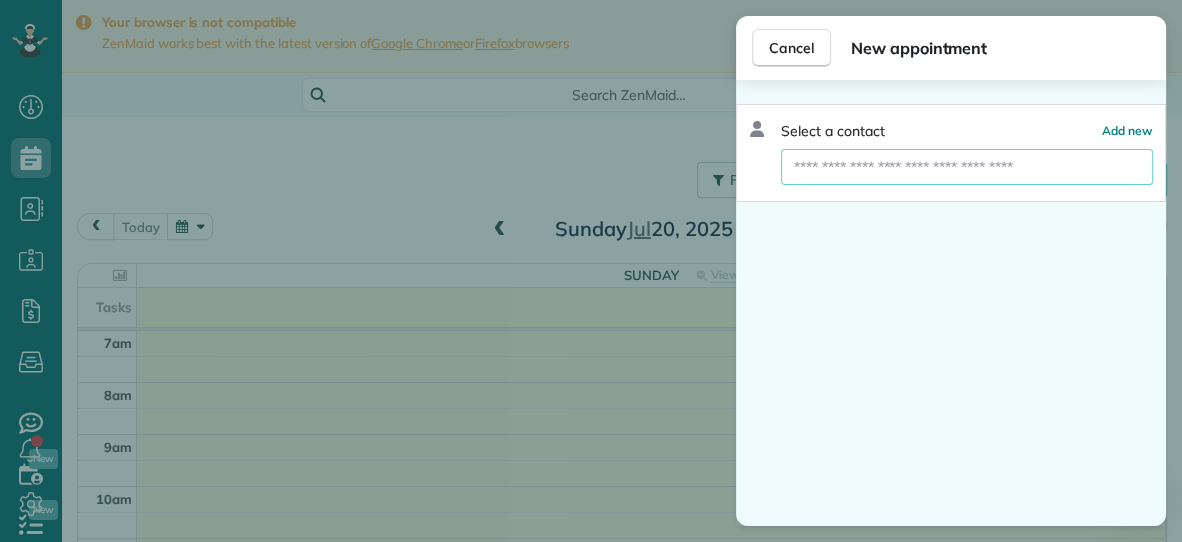 click at bounding box center (967, 167) 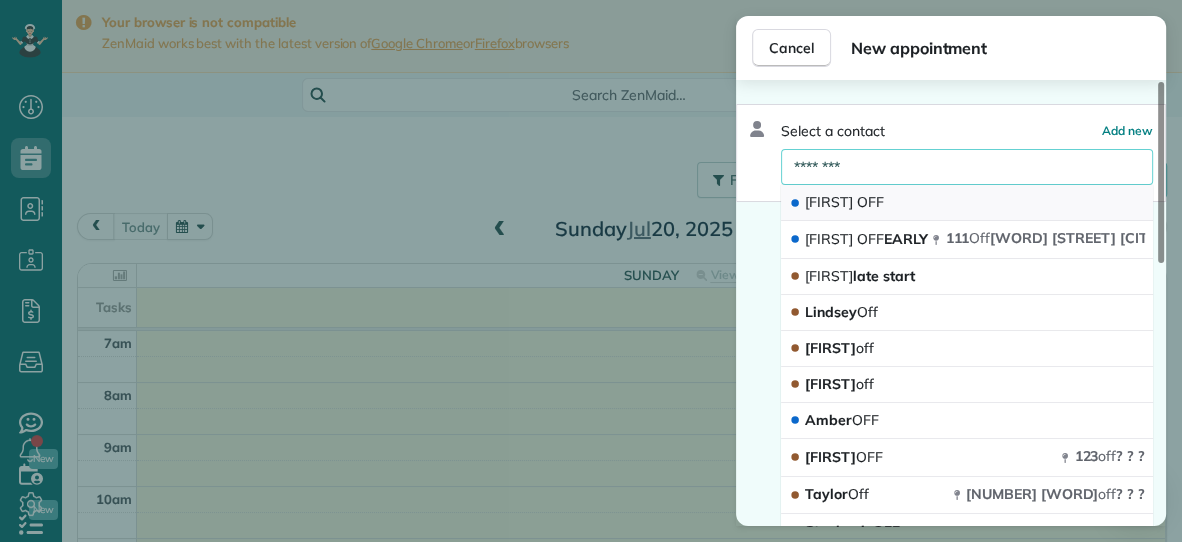 type on "********" 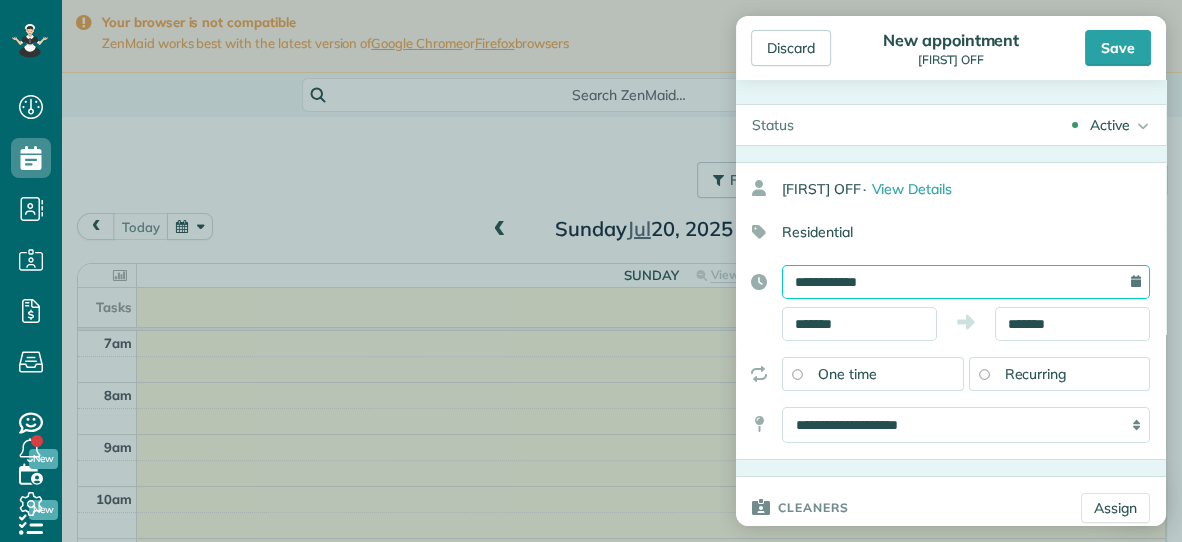 click on "**********" at bounding box center [966, 282] 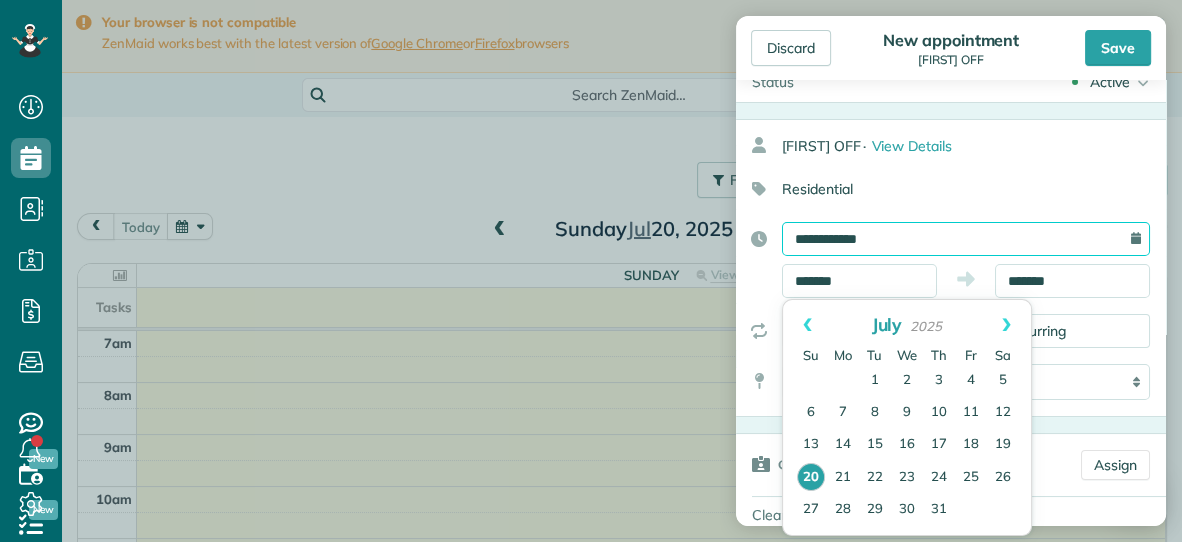 scroll, scrollTop: 64, scrollLeft: 0, axis: vertical 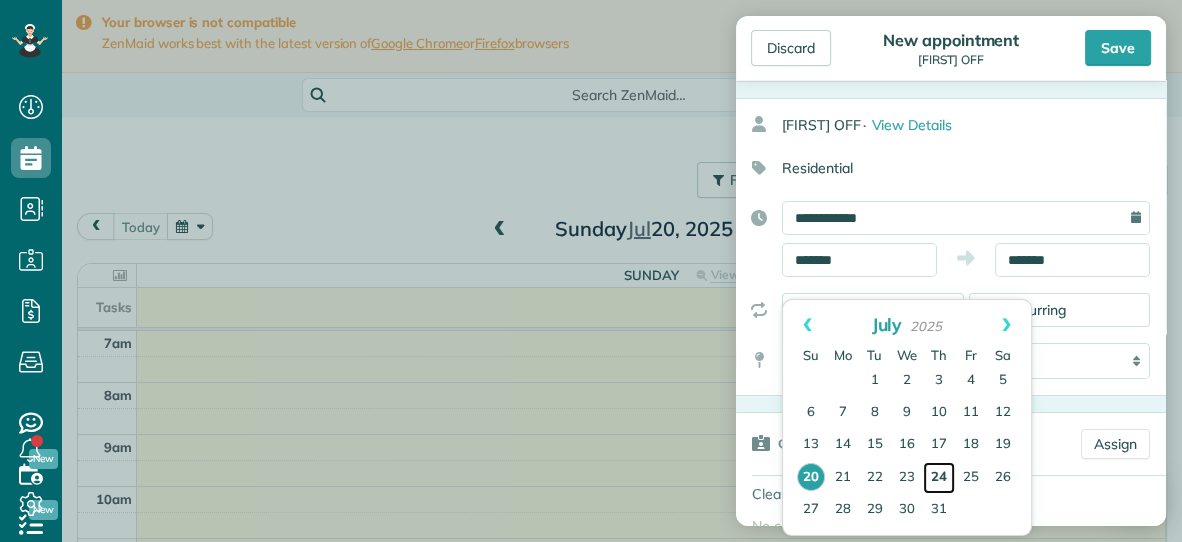 click on "24" at bounding box center [939, 478] 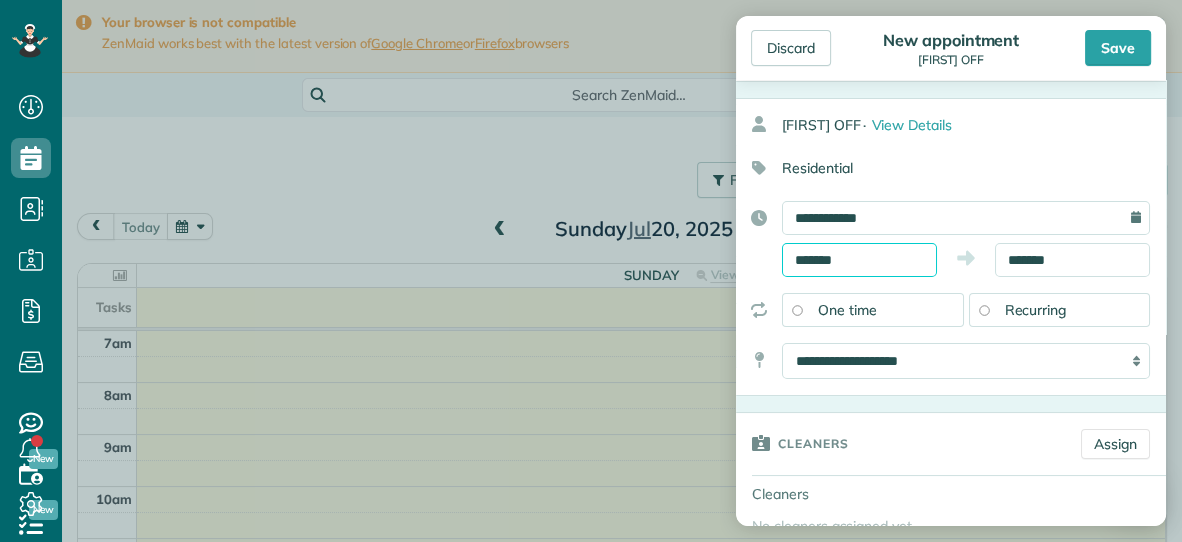click on "*******" at bounding box center (859, 260) 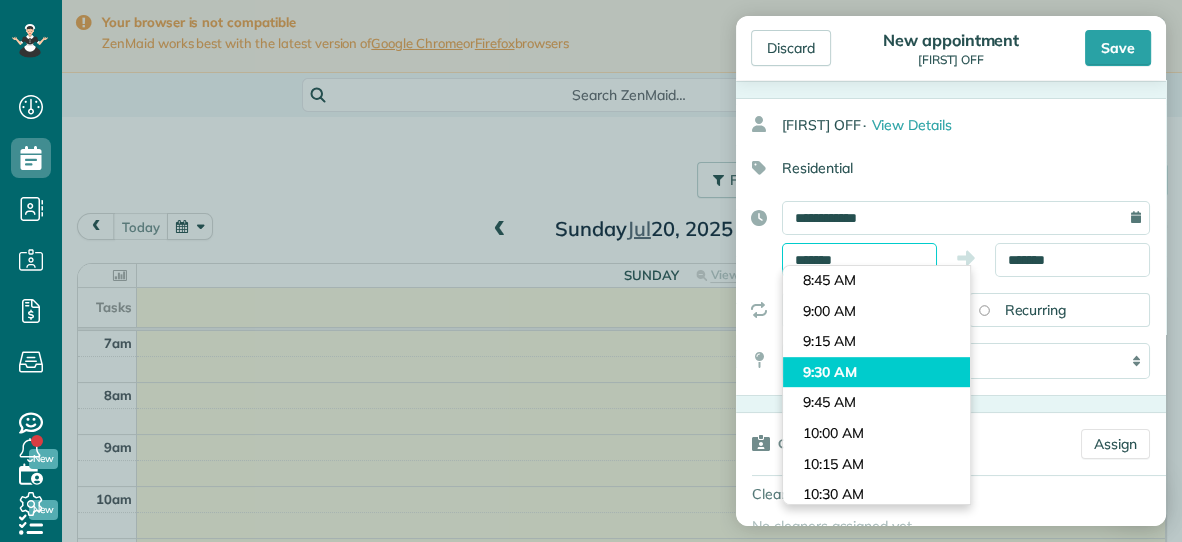 scroll, scrollTop: 1037, scrollLeft: 0, axis: vertical 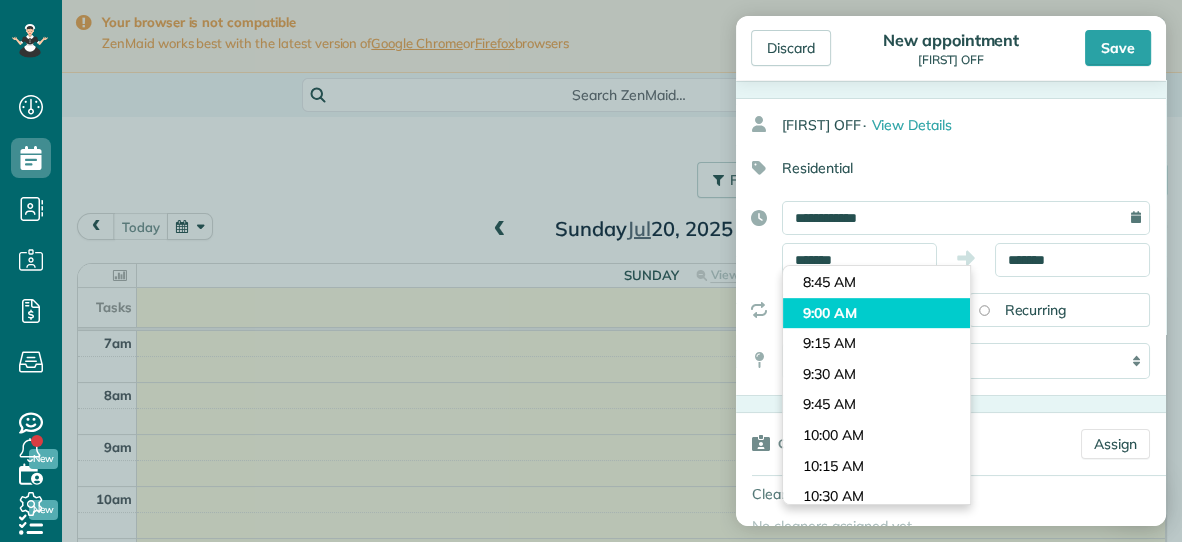 click on "Dashboard
Scheduling
Calendar View
List View
Dispatch View - Weekly scheduling (Beta)" at bounding box center [591, 271] 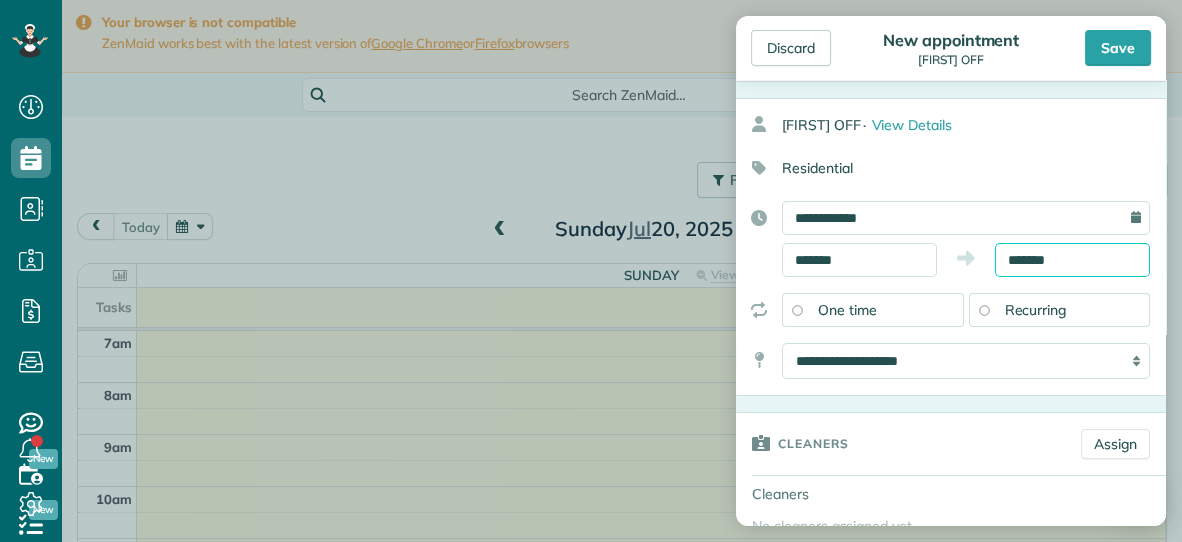 click on "*******" at bounding box center (1072, 260) 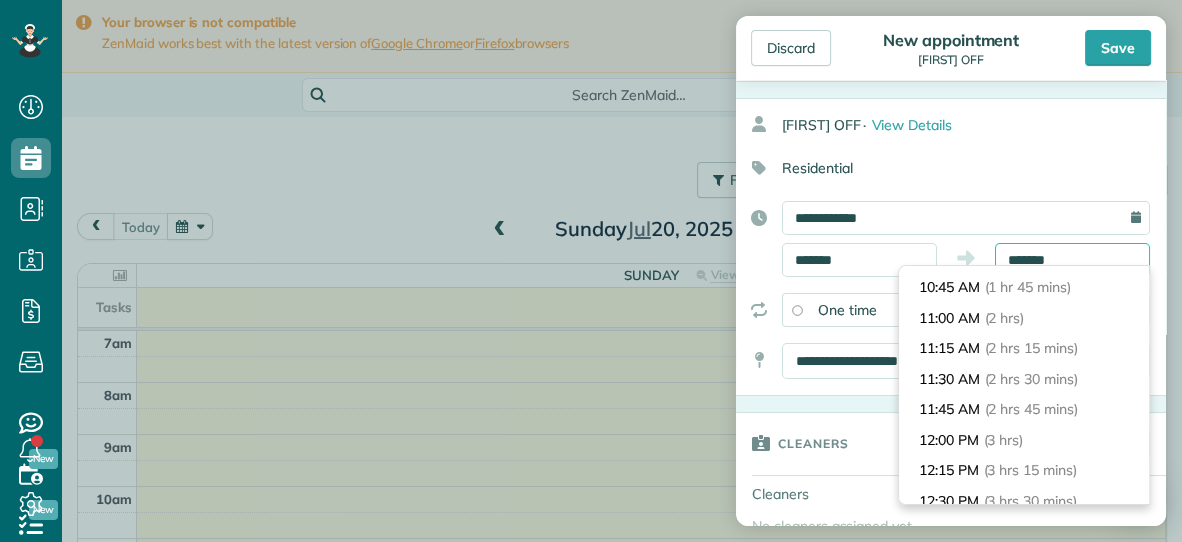 scroll, scrollTop: 201, scrollLeft: 0, axis: vertical 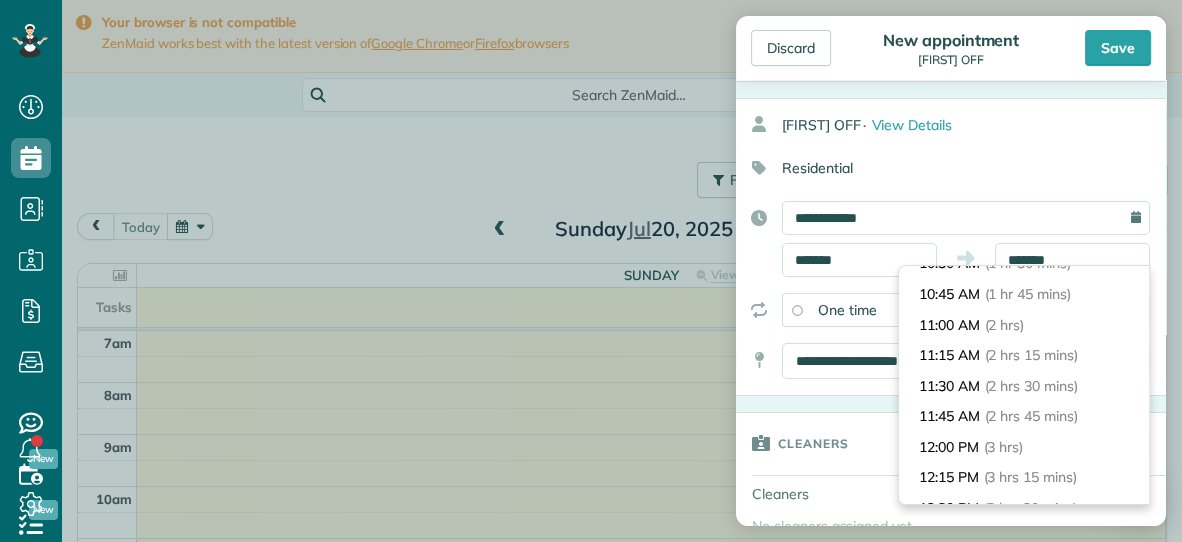 click on "(2 hrs)" at bounding box center (1005, 325) 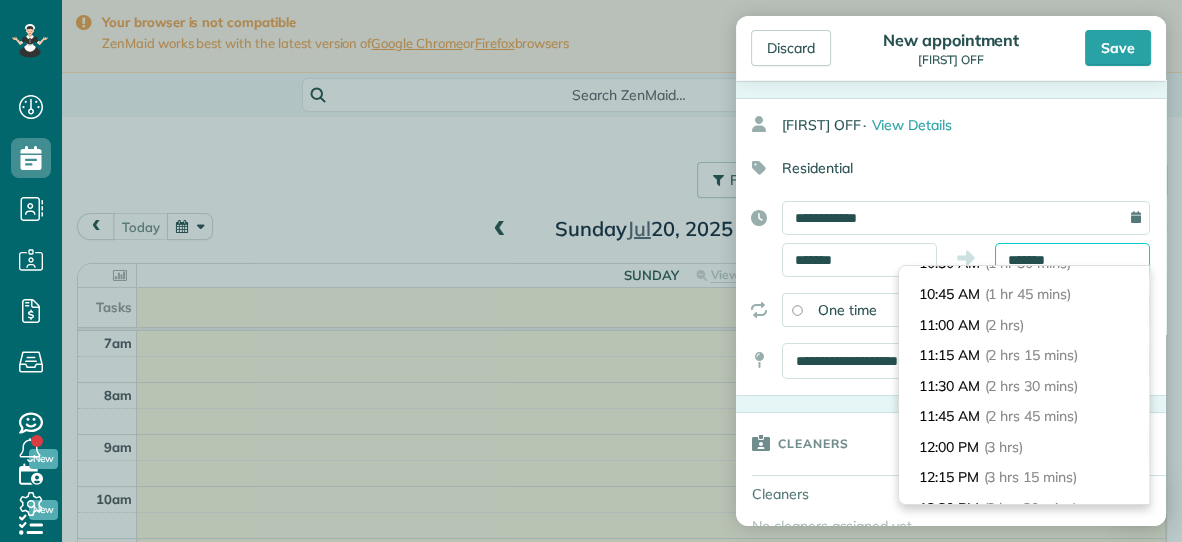 type on "********" 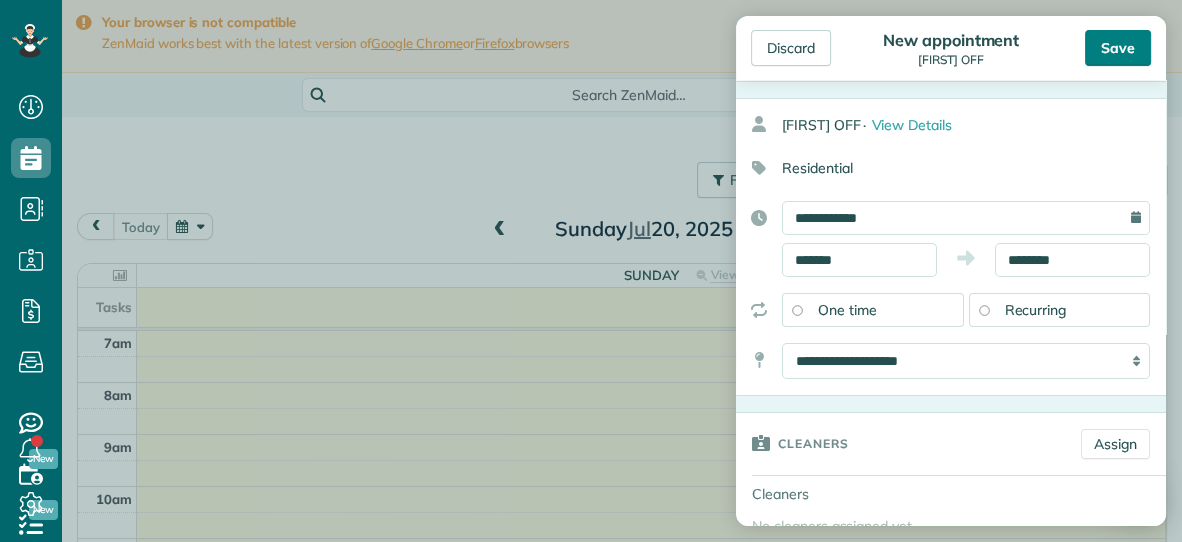 click on "Save" at bounding box center (1118, 48) 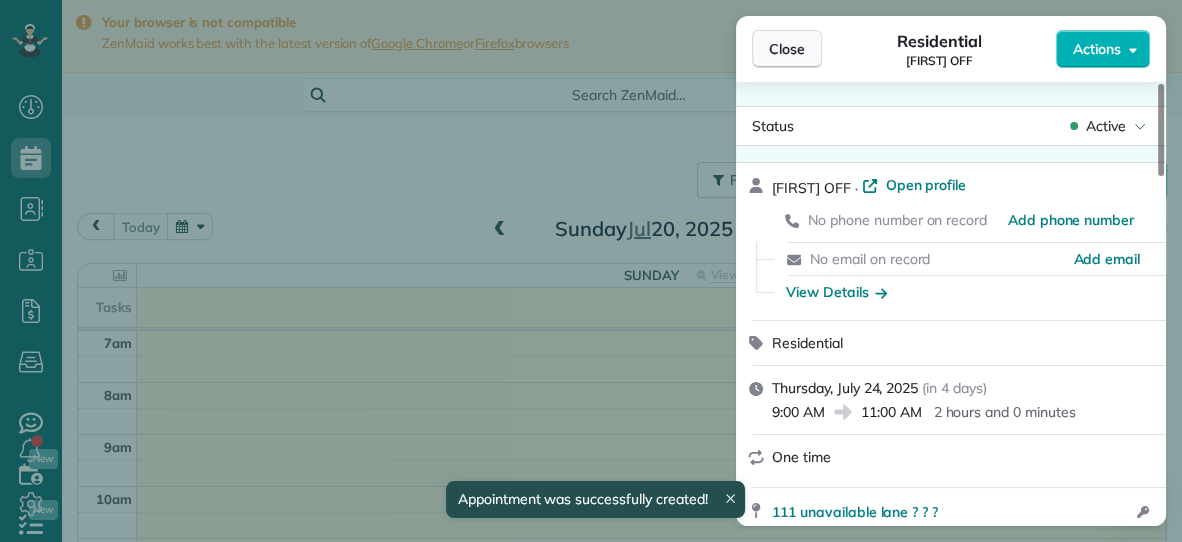 click on "Close" at bounding box center (787, 49) 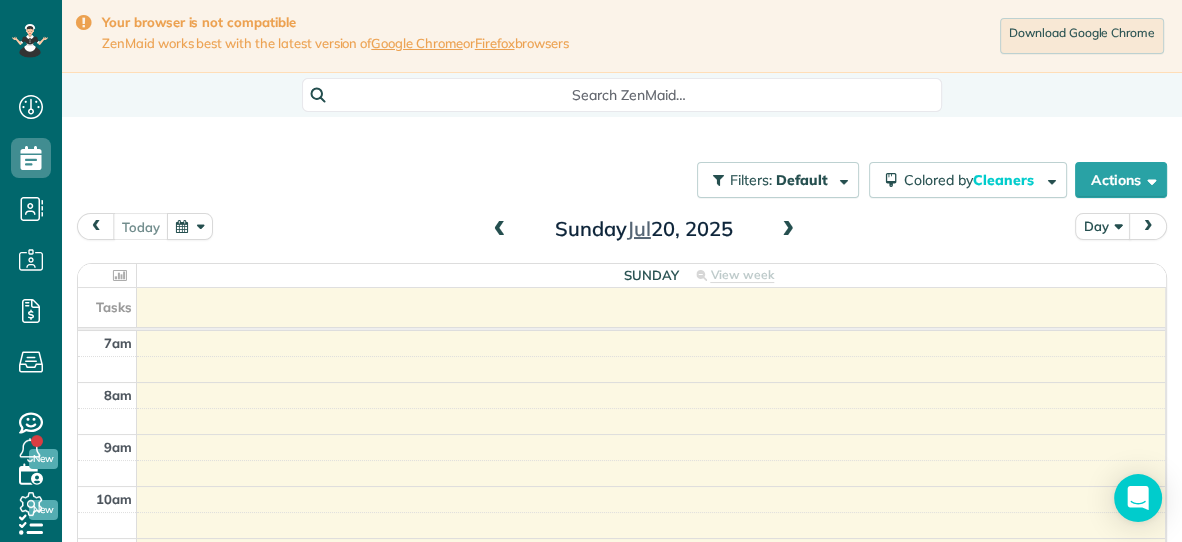 click at bounding box center (788, 230) 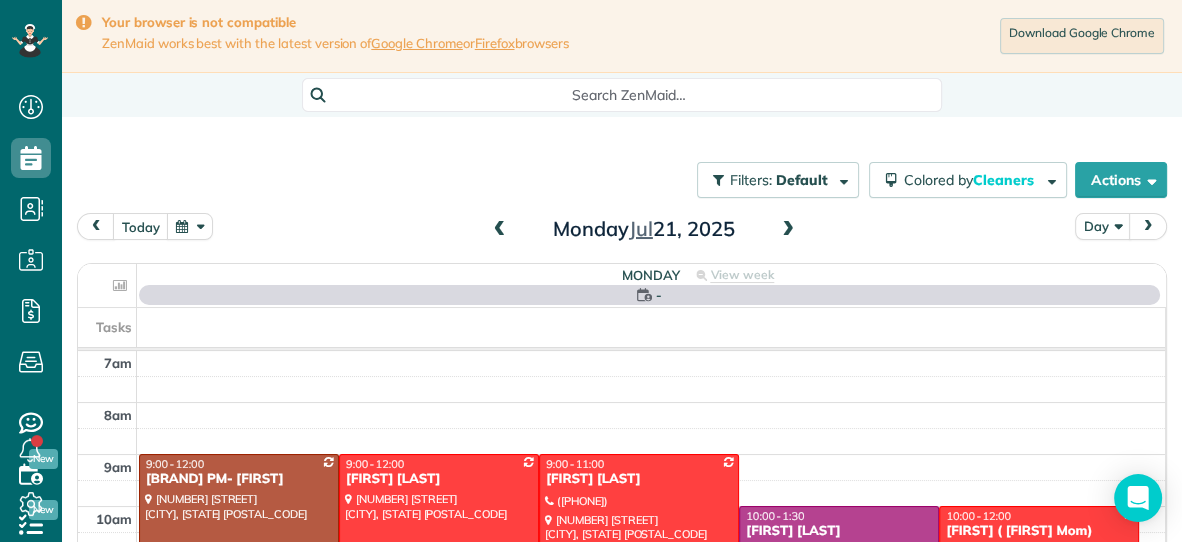click at bounding box center (788, 230) 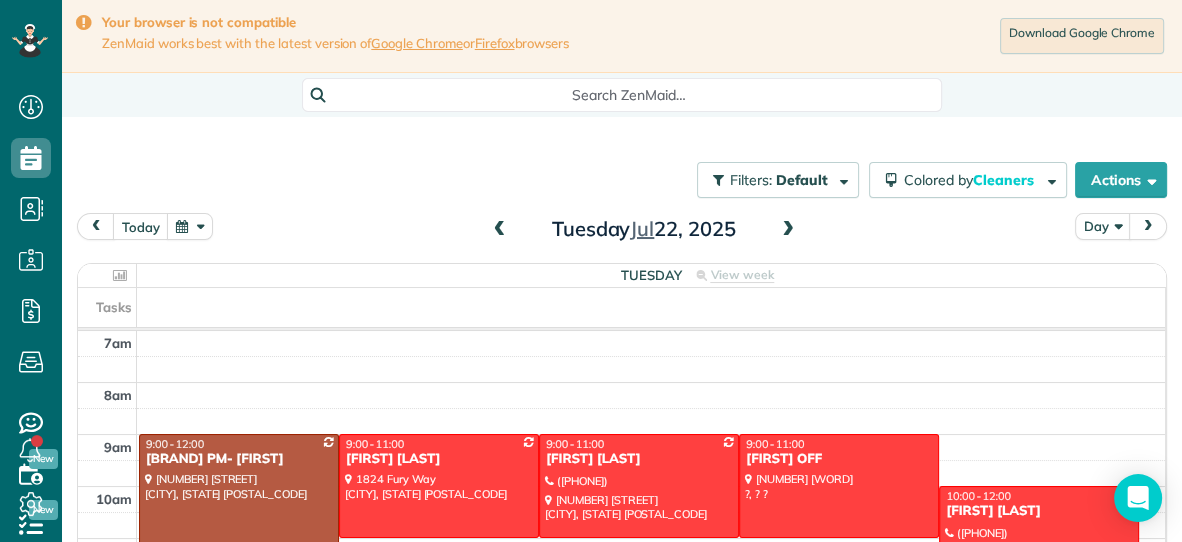 scroll, scrollTop: 128, scrollLeft: 0, axis: vertical 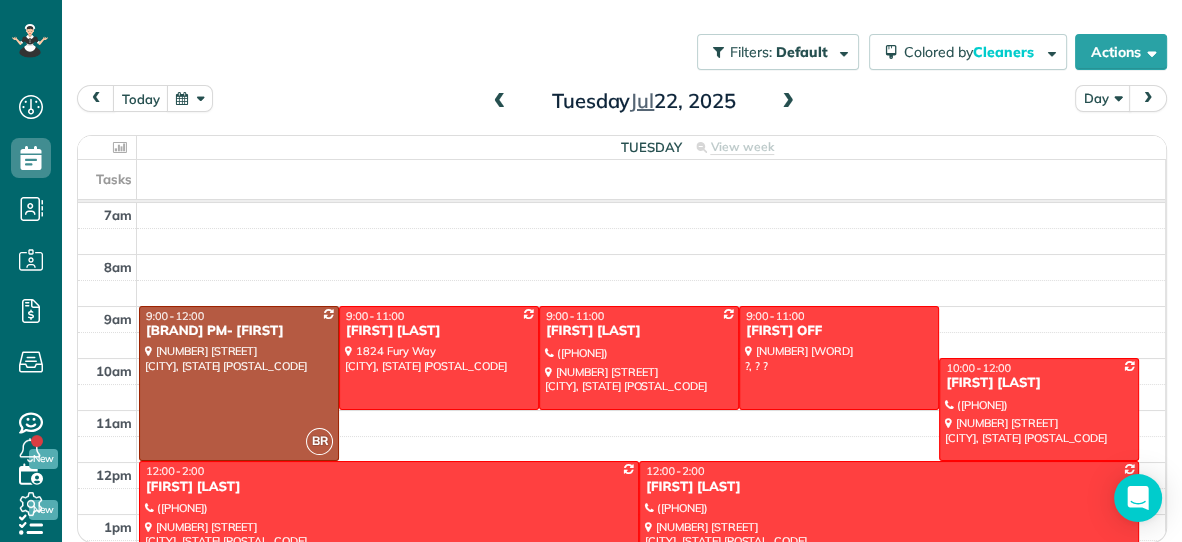 click at bounding box center (788, 102) 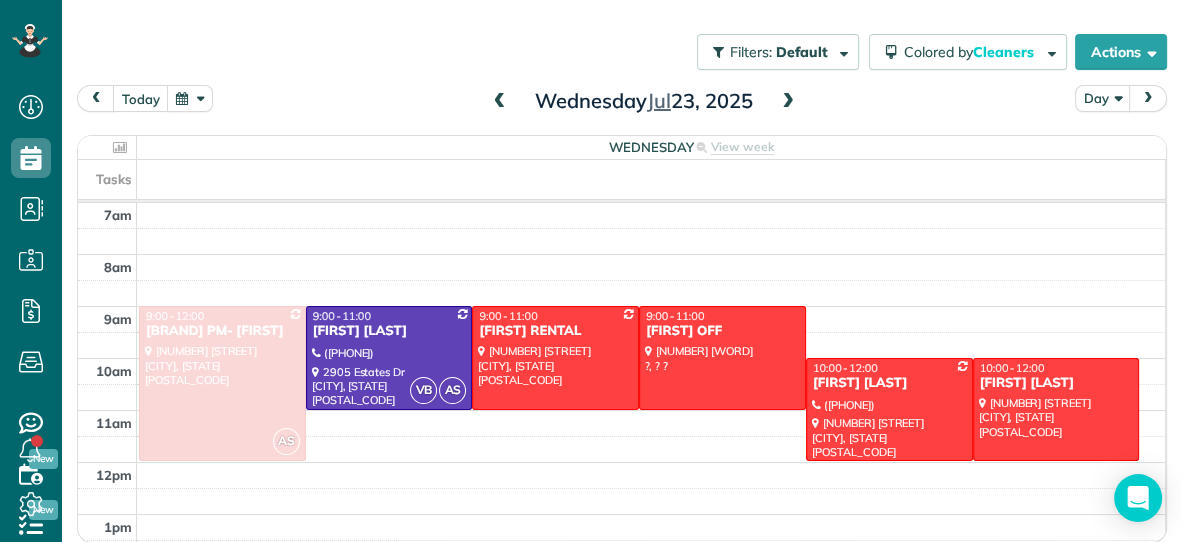 click at bounding box center [788, 102] 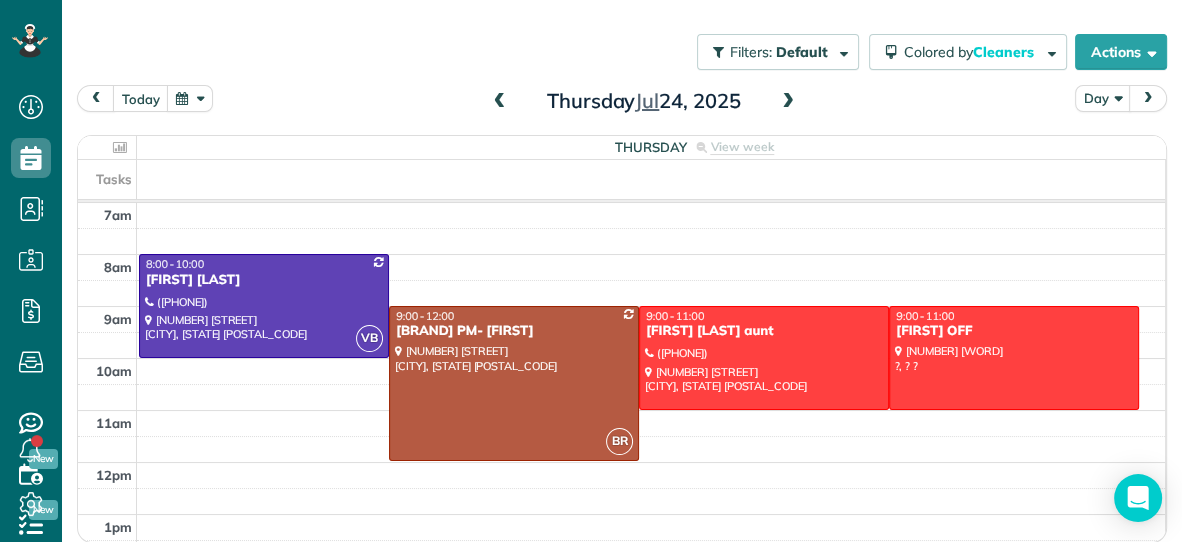 click at bounding box center [500, 102] 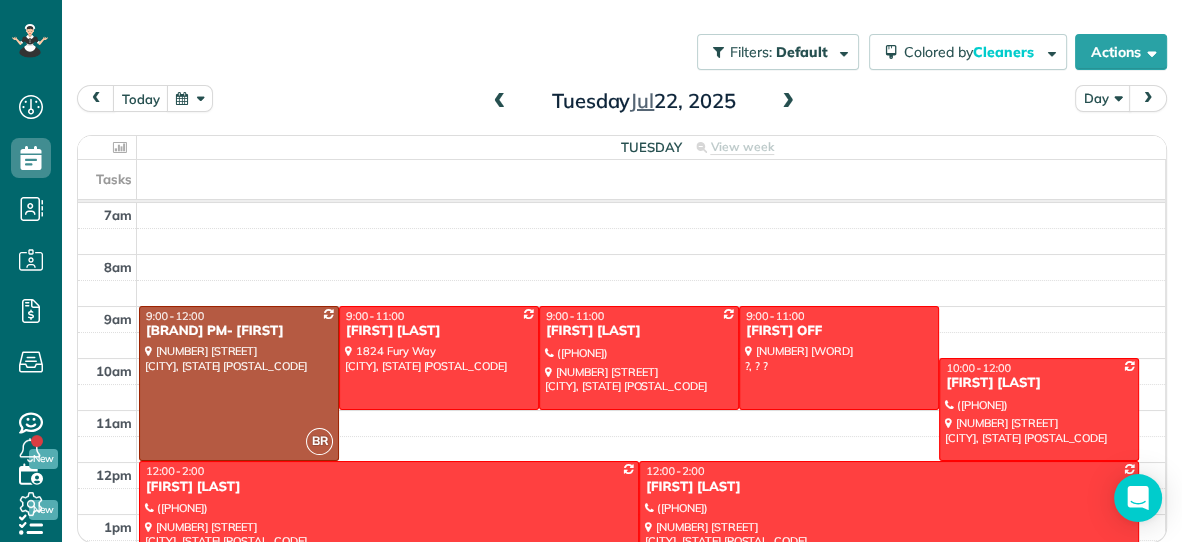click on "today   Day [DAY]  [MONTH]  [DATE], [YEAR] [DAY]
View week $0.00 3  Man Hours 8  Appointments 0% Paid 13% Assigned Tasks 7am 8am 9am 10am 11am 12pm 1pm 2pm 3pm 4pm 5pm 6pm BR 9:00 - 12:00 [BRAND] PM- [FIRST] [NUMBER] [STREET] [CITY], [STATE] [POSTAL_CODE] 9:00 - 11:00 [FIRST] [LAST] [NUMBER] [STREET] [CITY], [STATE] [POSTAL_CODE] 9:00 - 11:00 [FIRST] [LAST] ([PHONE]) [NUMBER] [STREET] [CITY], [STATE] [POSTAL_CODE] 9:00 - 11:00 [FIRST] OFF 111 unavailable lane ?, ? ? 10:00 - 12:00 [FIRST] [LAST] ([PHONE]) [NUMBER] [STREET] [CITY], [STATE] [POSTAL_CODE] 12:00 - 2:00 [FIRST] [LAST] ([PHONE]) [NUMBER] [STREET] [CITY], [STATE] [POSTAL_CODE] 12:00 - 2:00 [FIRST] [LAST] ([PHONE]) [NUMBER] [STREET] [CITY], [STATE] [POSTAL_CODE] 2:00 - 4:00 [FIRST] ([PHONE]) [NUMBER] [STREET] [CITY], [STATE] [POSTAL_CODE]" at bounding box center (622, 281) 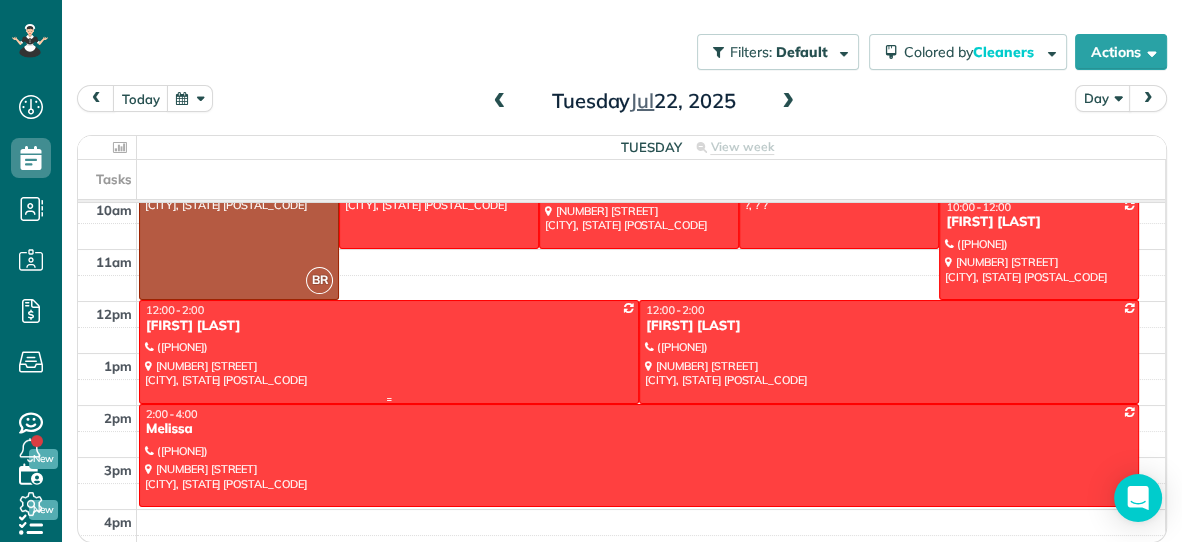 scroll, scrollTop: 249, scrollLeft: 0, axis: vertical 